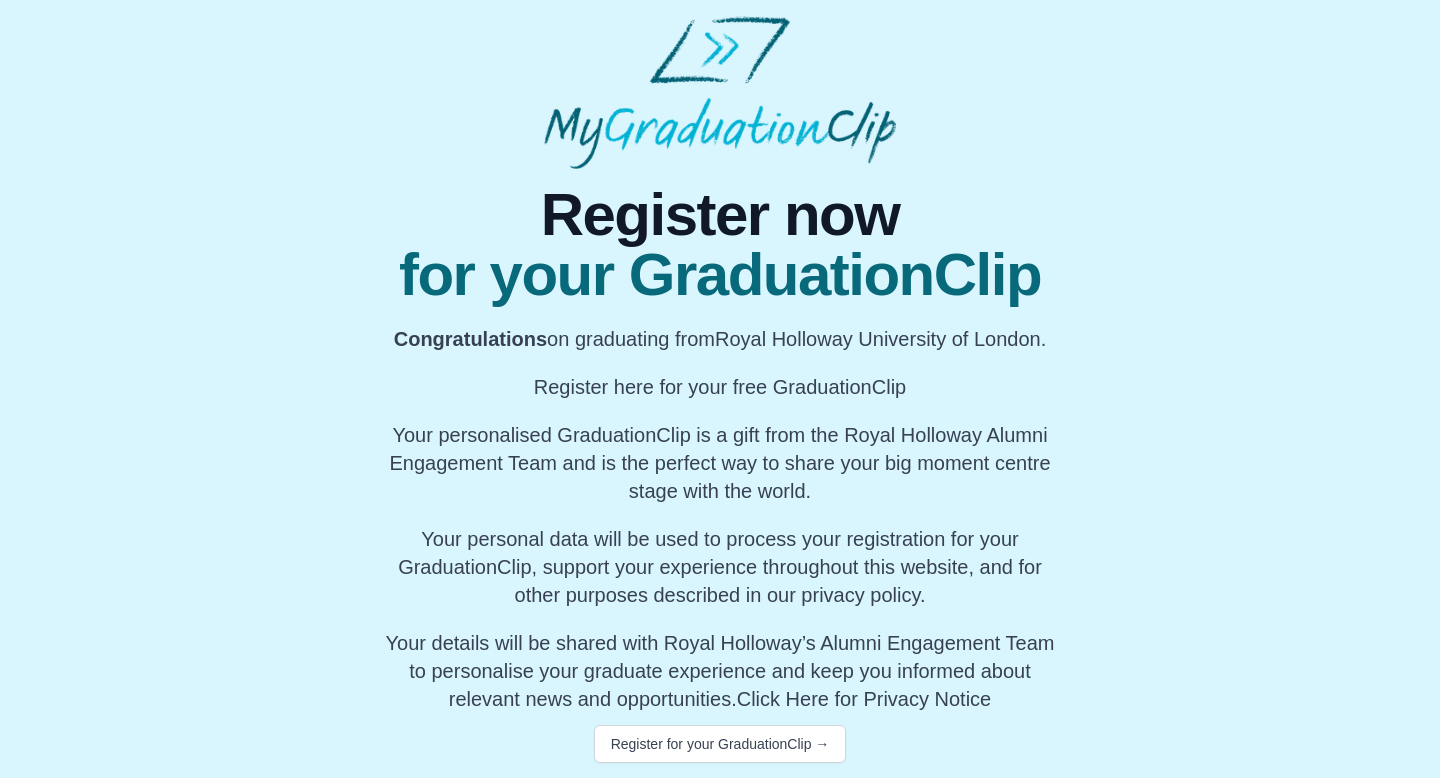 scroll, scrollTop: 1, scrollLeft: 0, axis: vertical 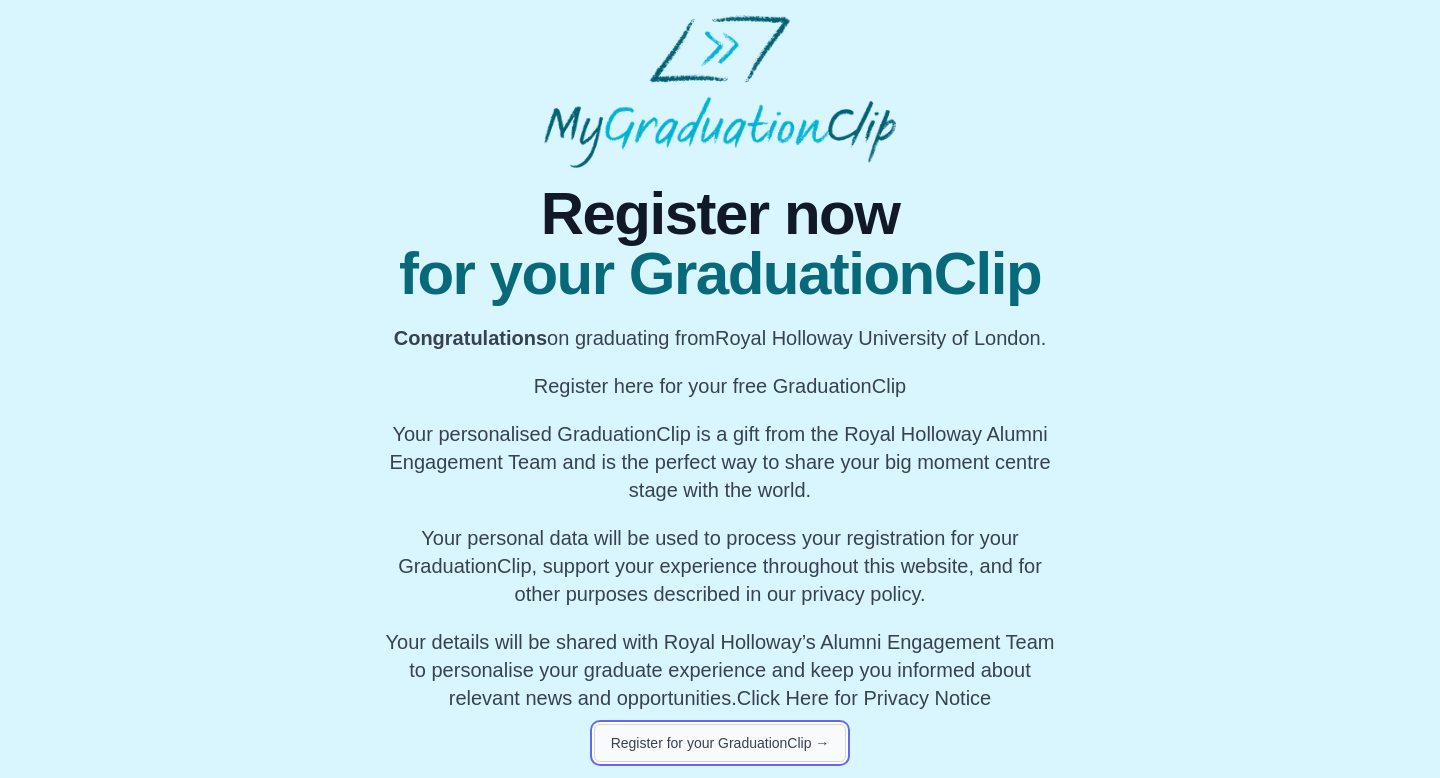 click on "Register for your GraduationClip →" at bounding box center (720, 743) 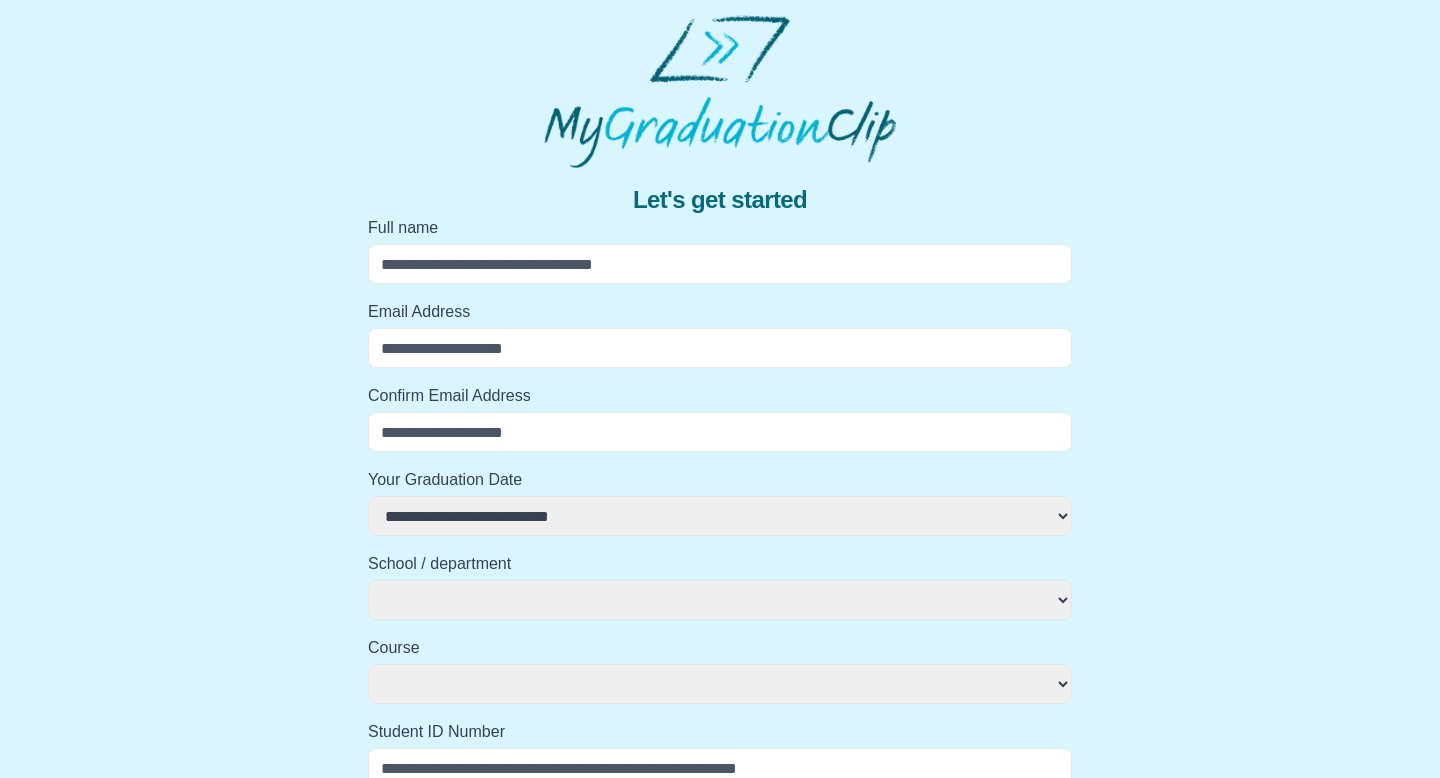 click on "Full name" at bounding box center [720, 264] 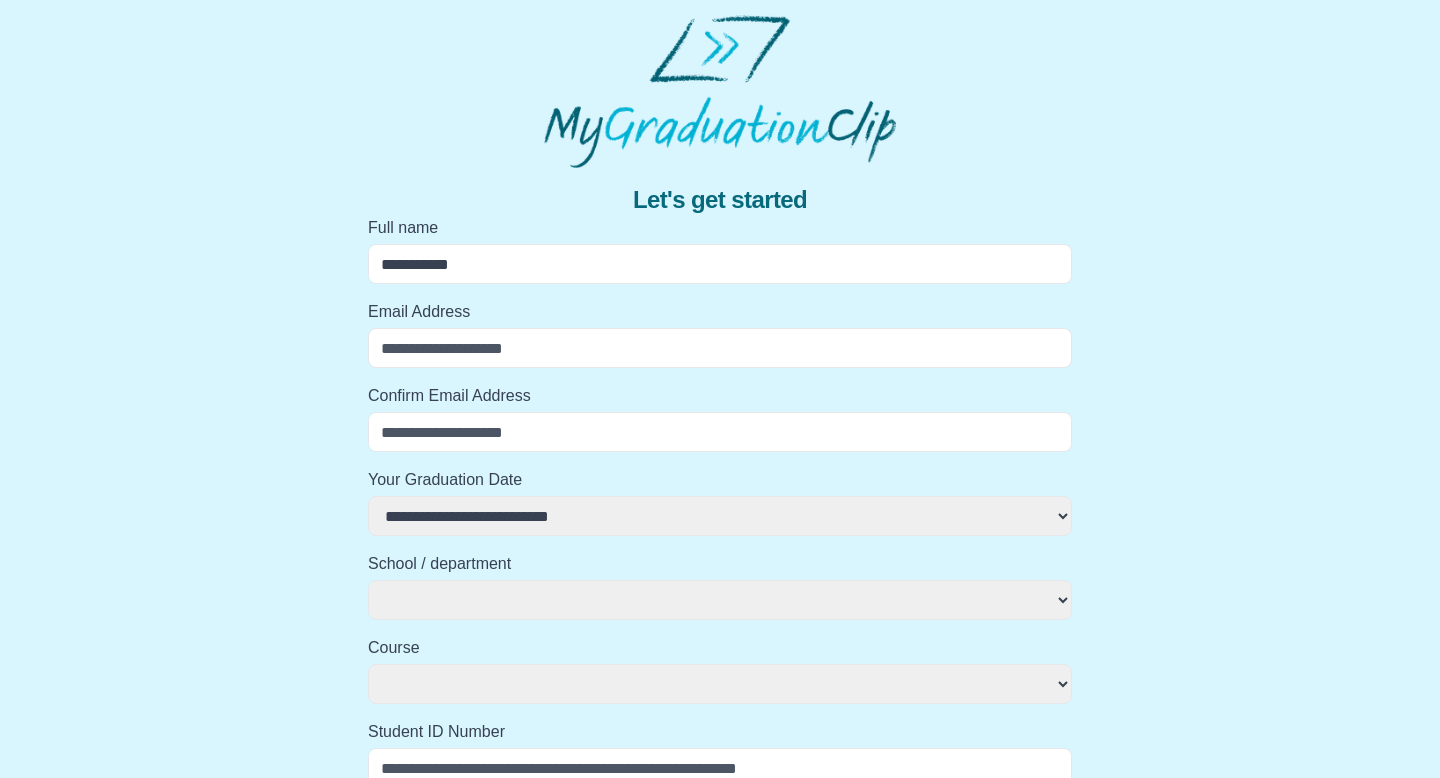 type on "**********" 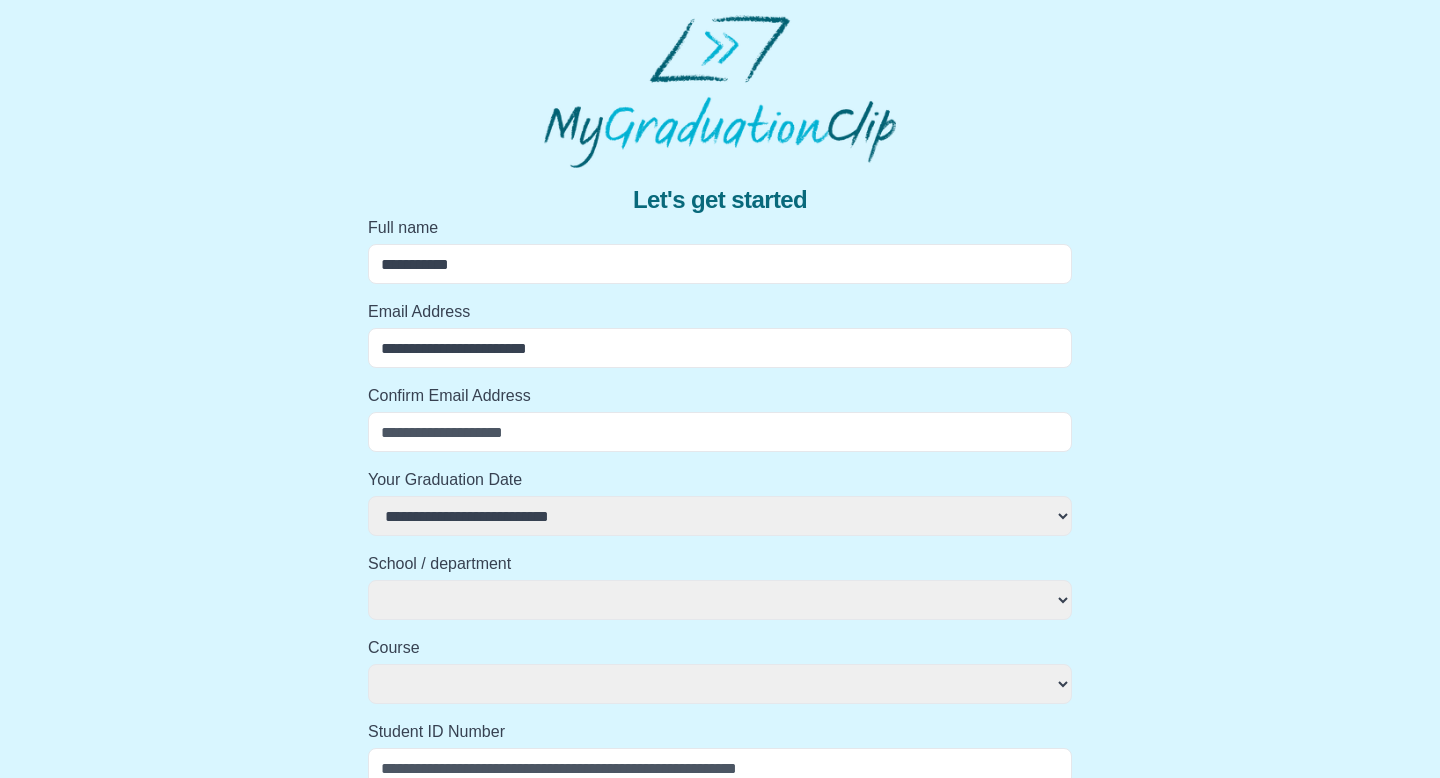 type on "**********" 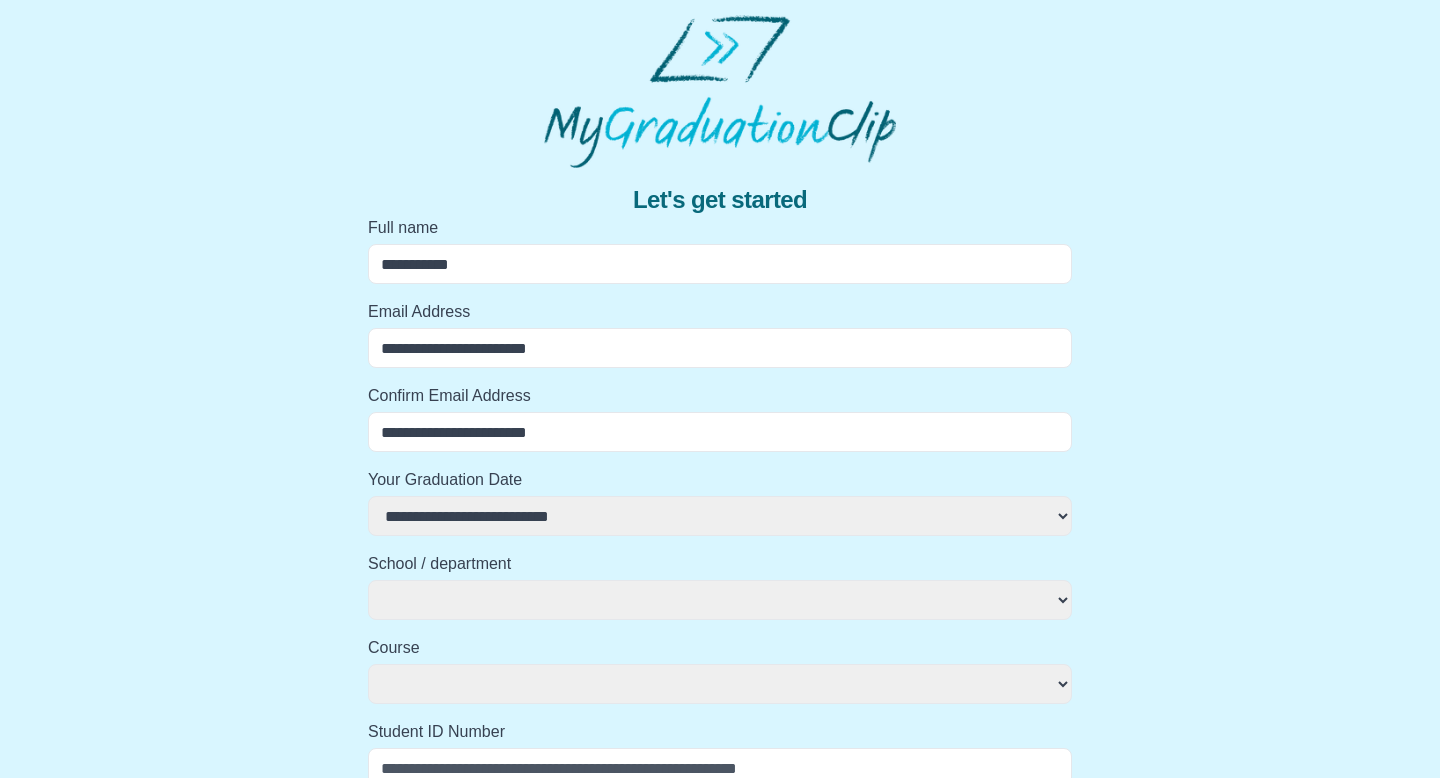 select 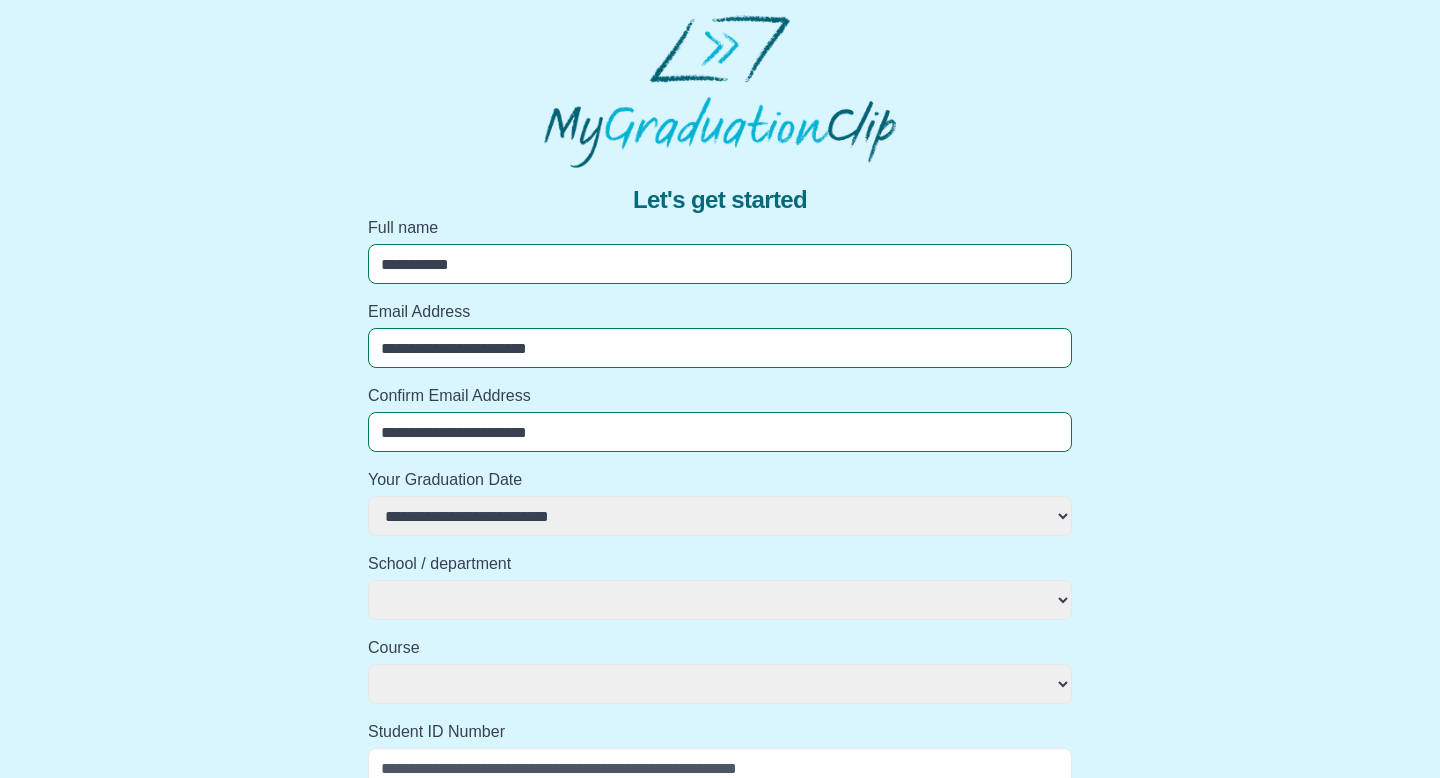 scroll, scrollTop: 263, scrollLeft: 0, axis: vertical 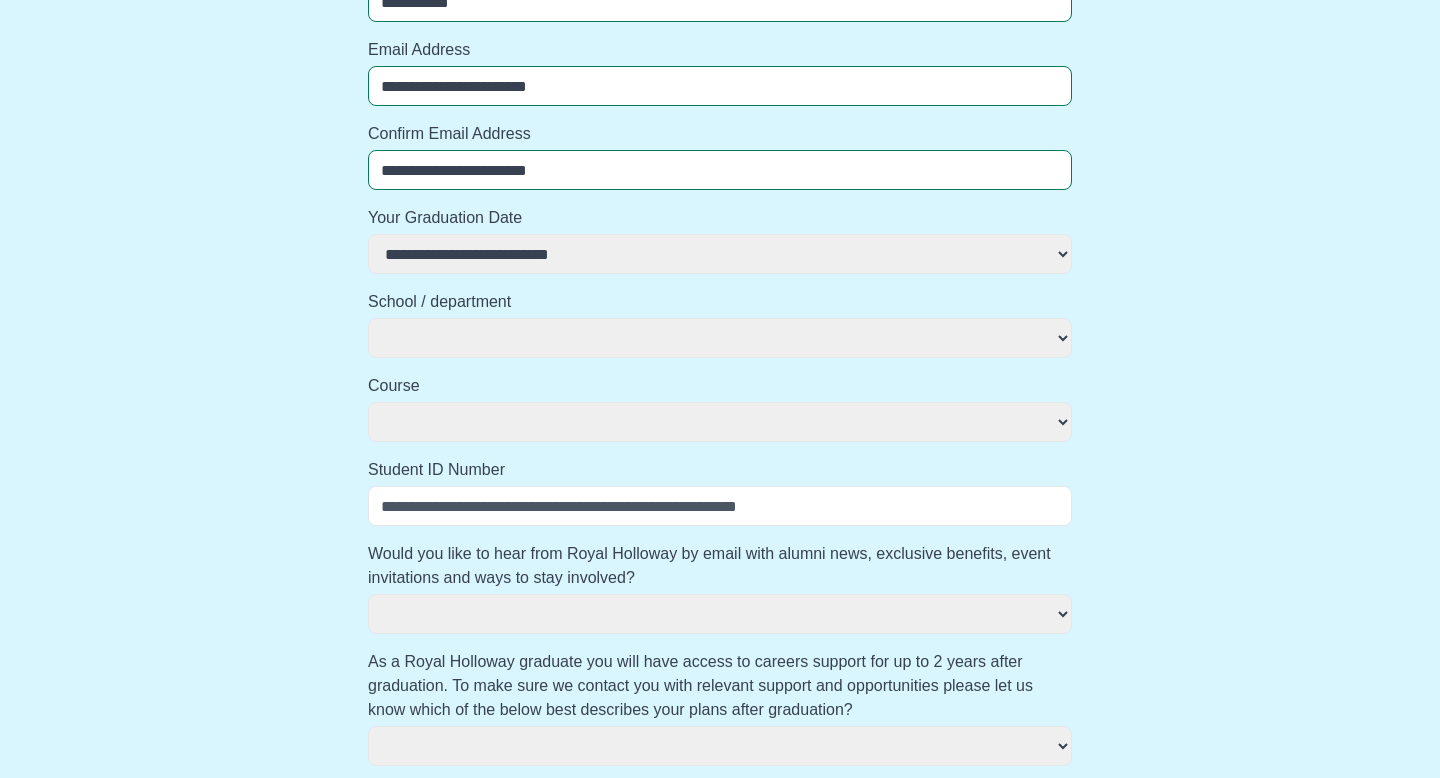 click on "**********" at bounding box center (720, 254) 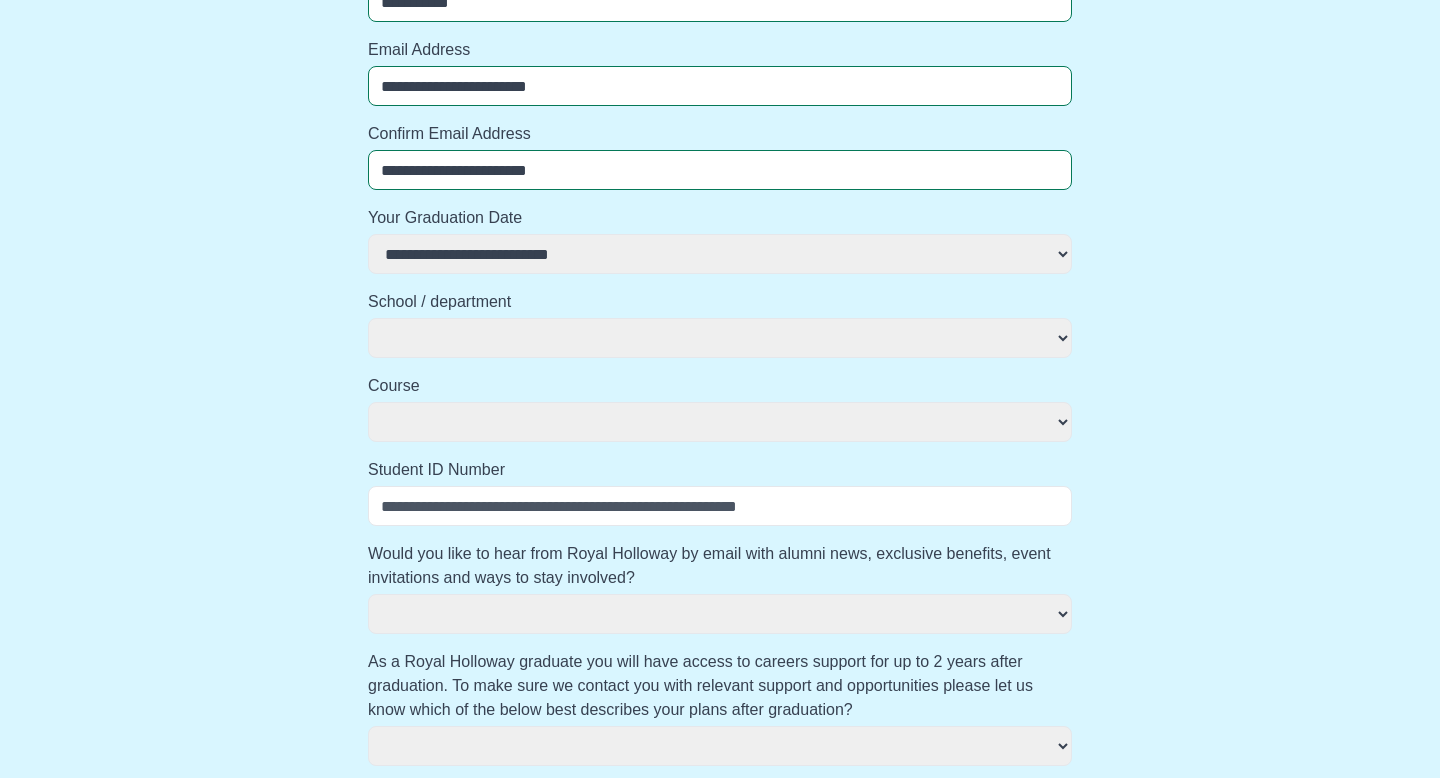 select on "**********" 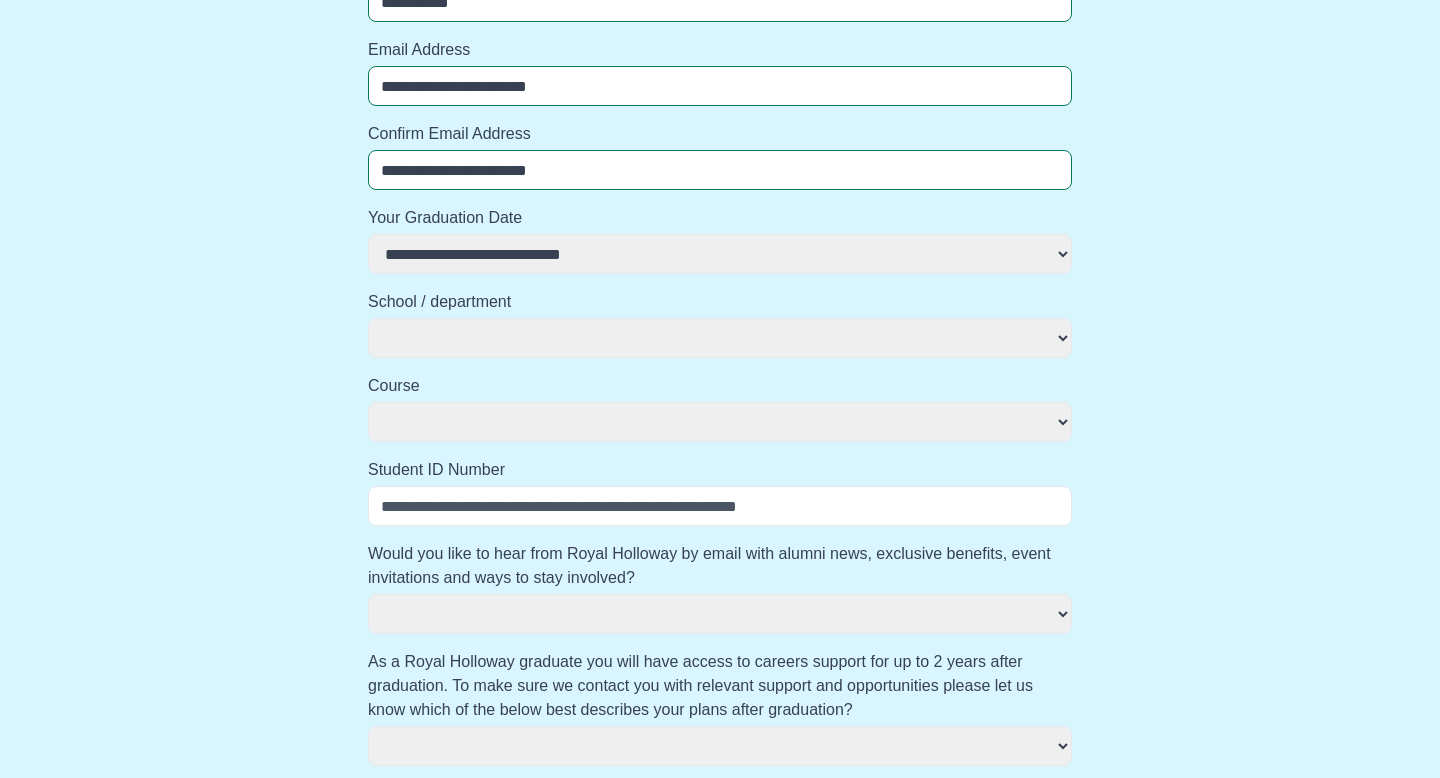 select 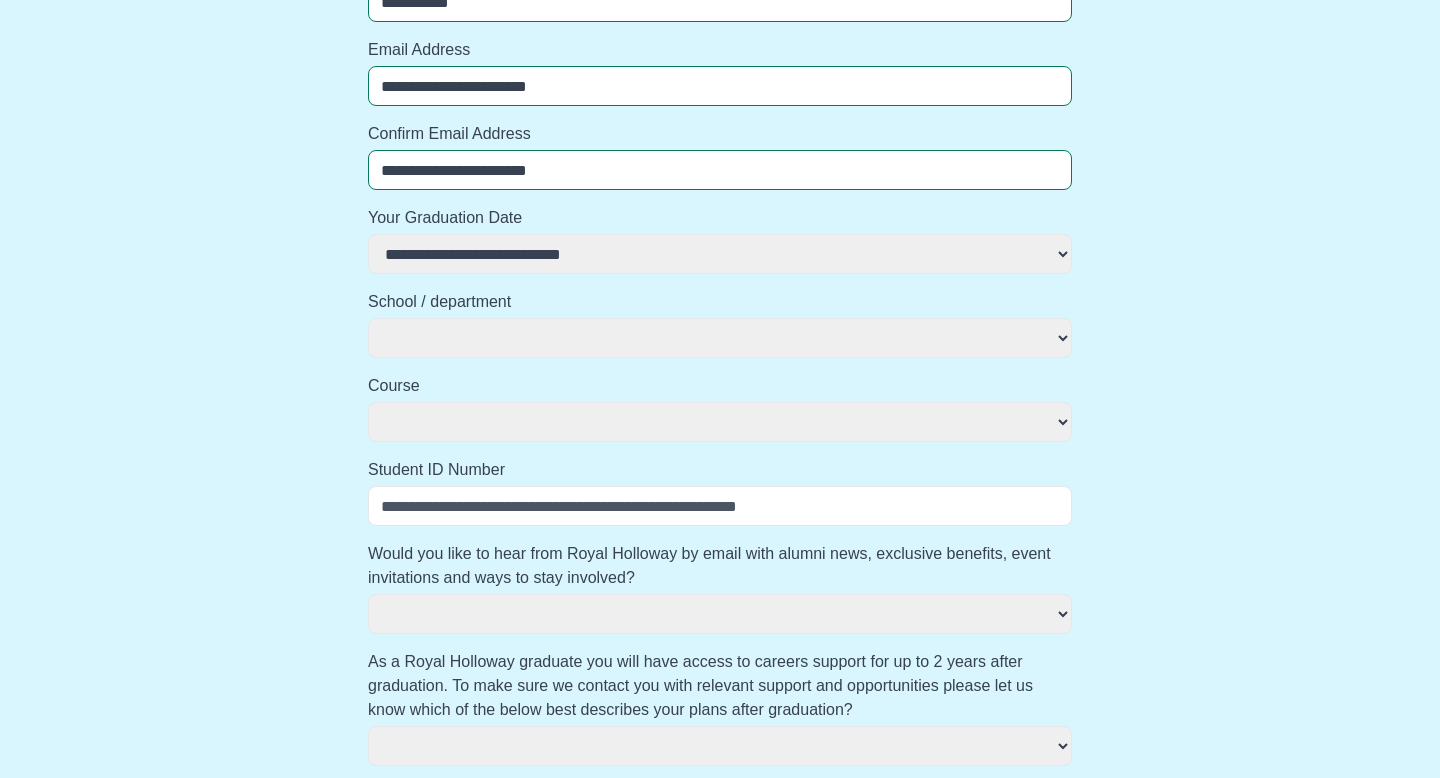 select 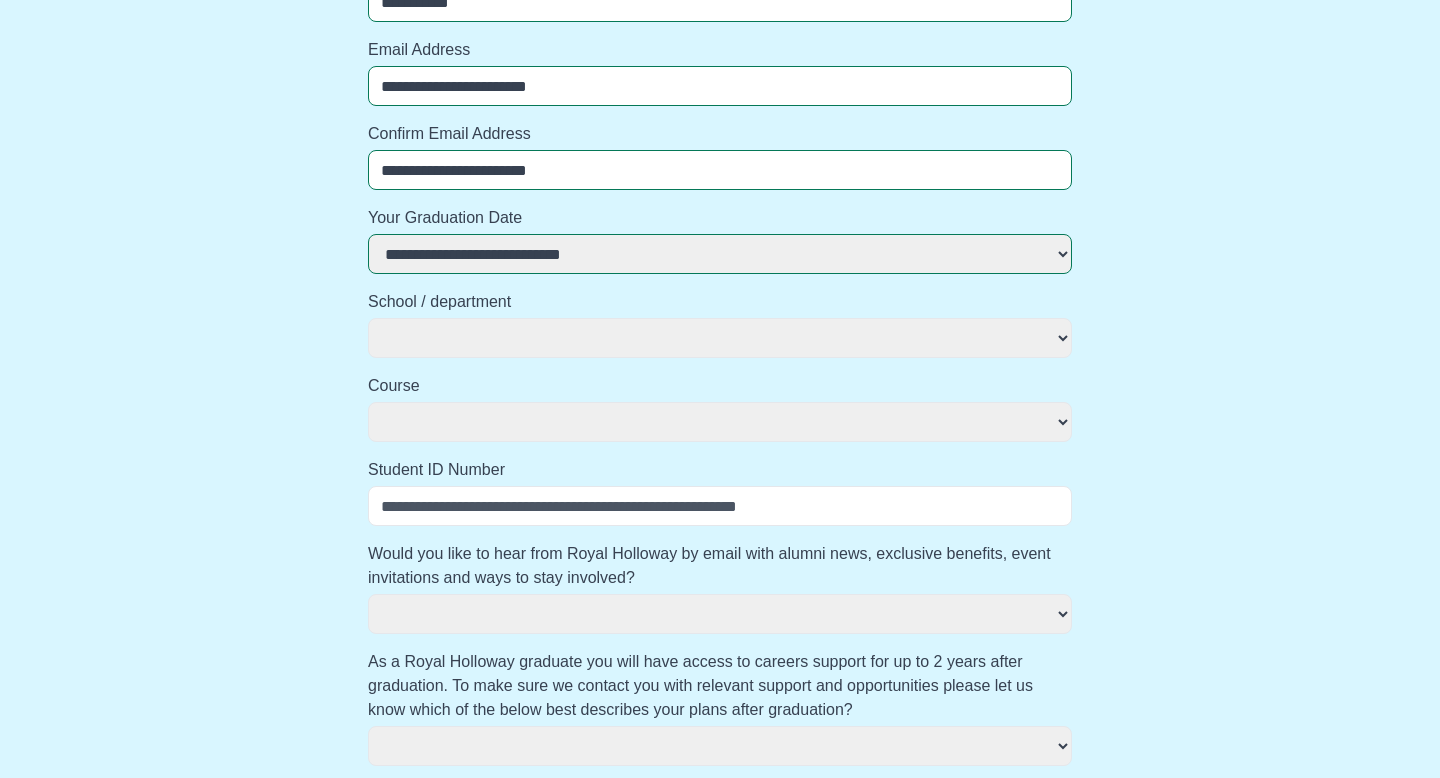 click on "**********" at bounding box center [720, 254] 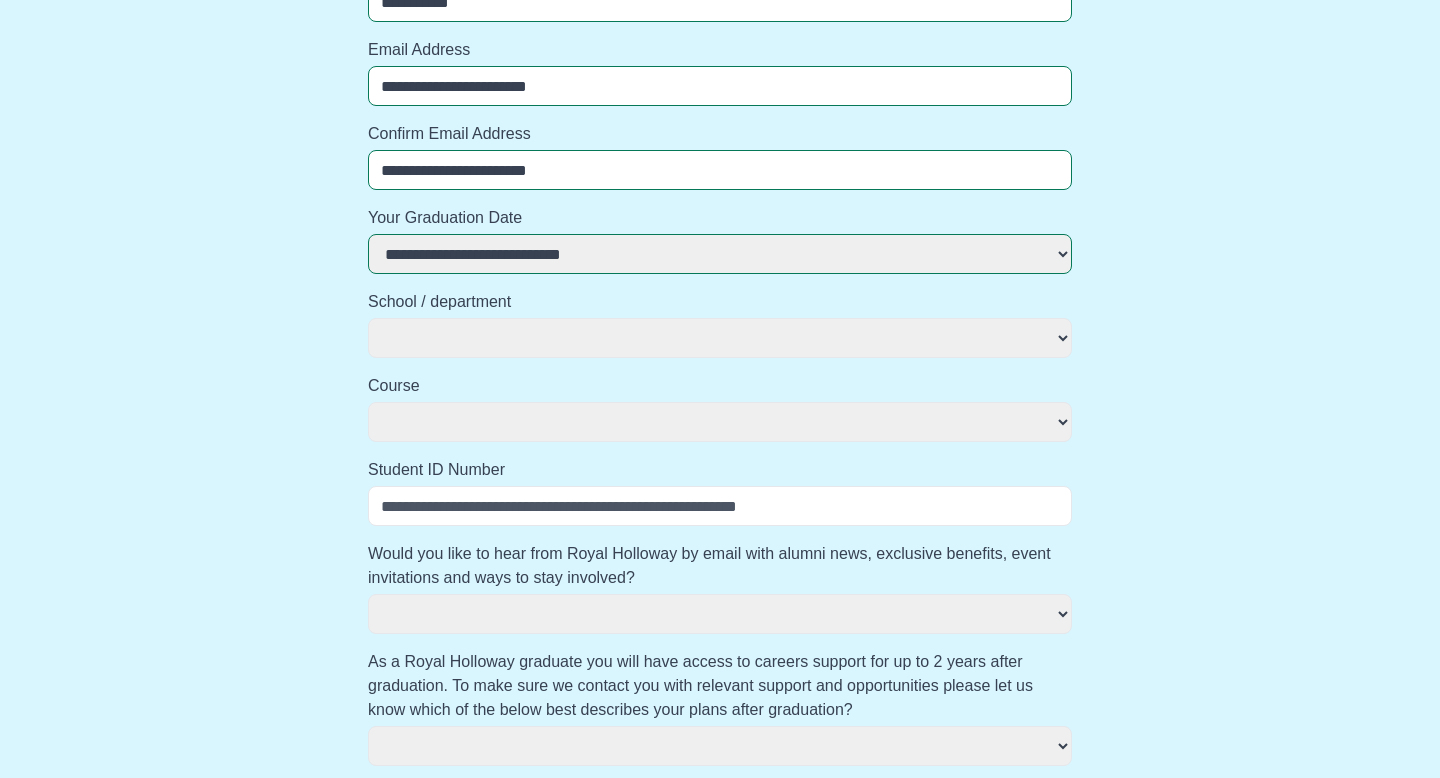 select 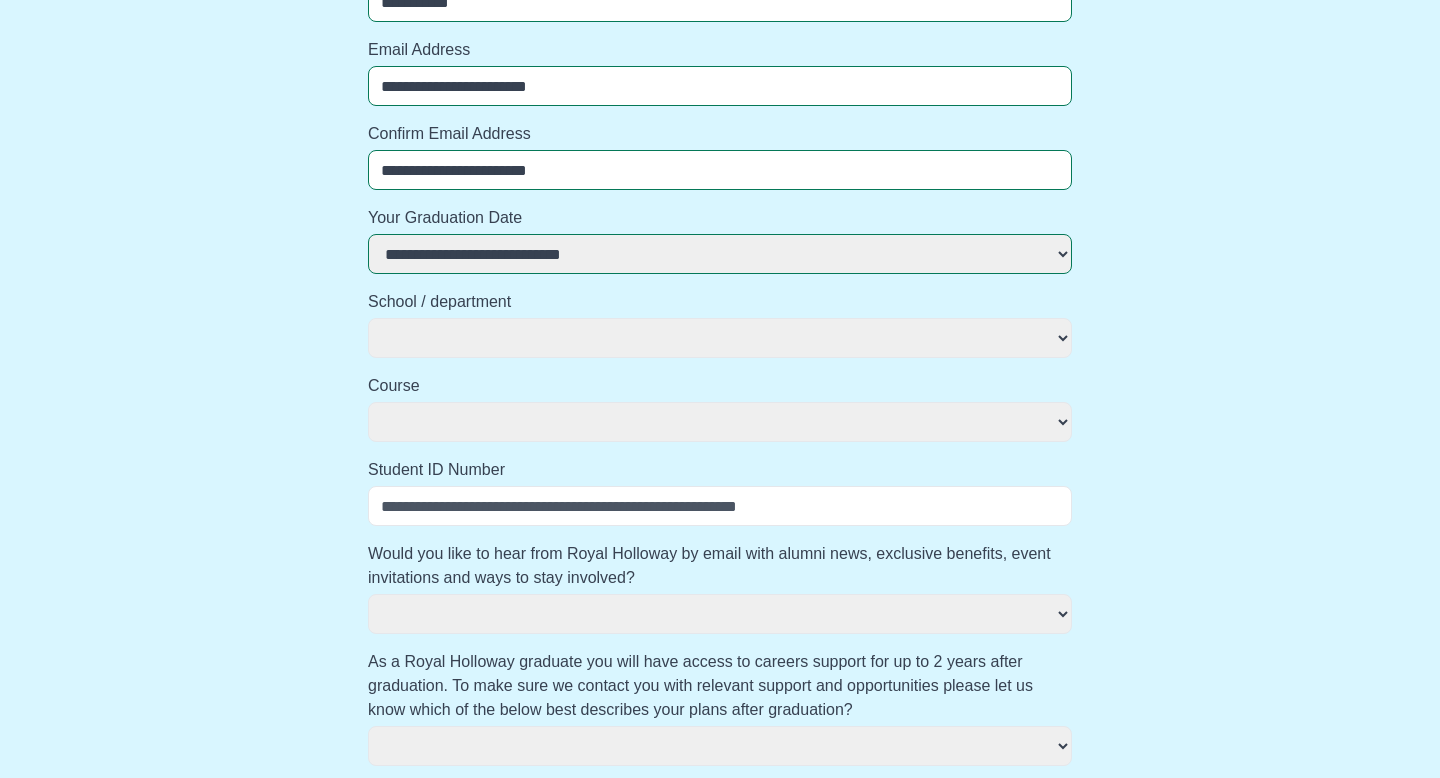 click on "**********" at bounding box center [720, 338] 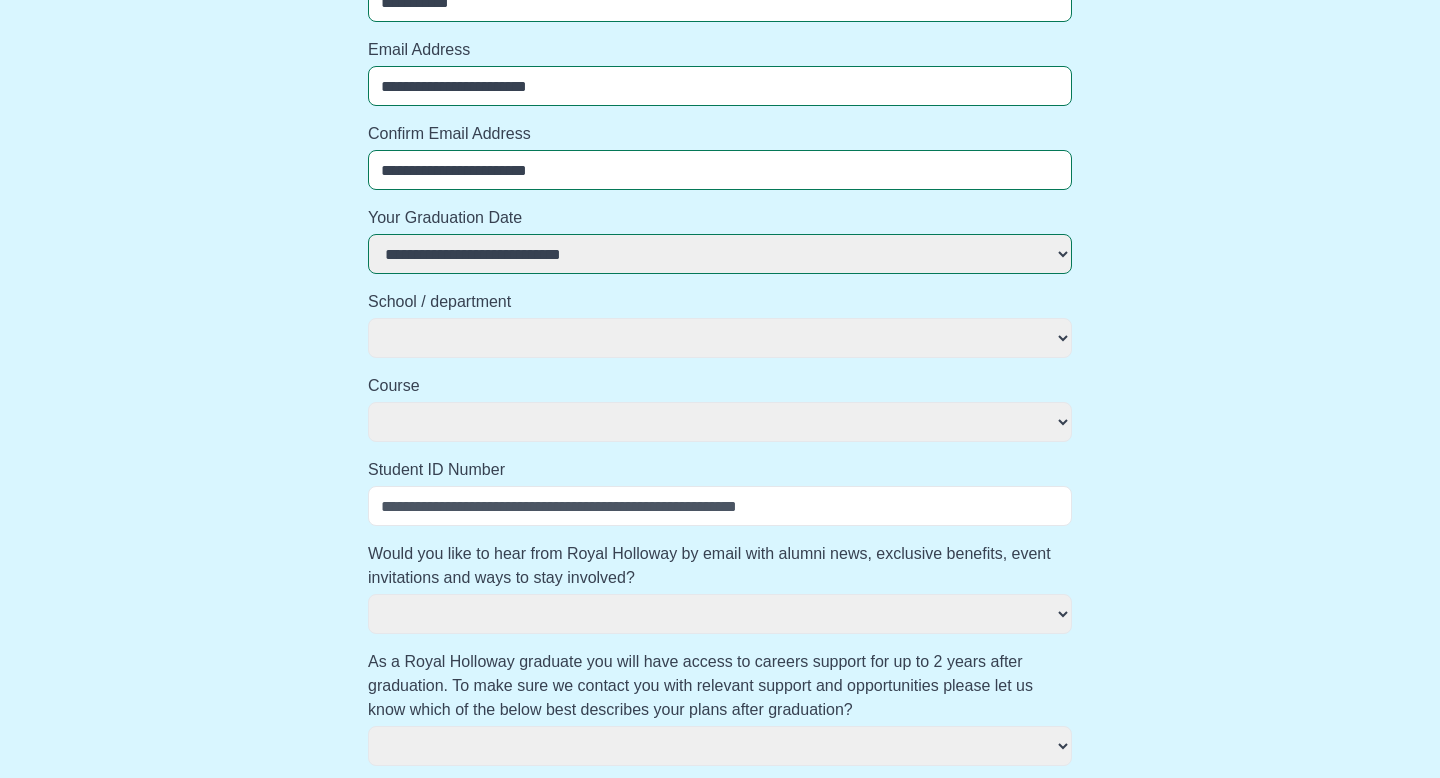 select 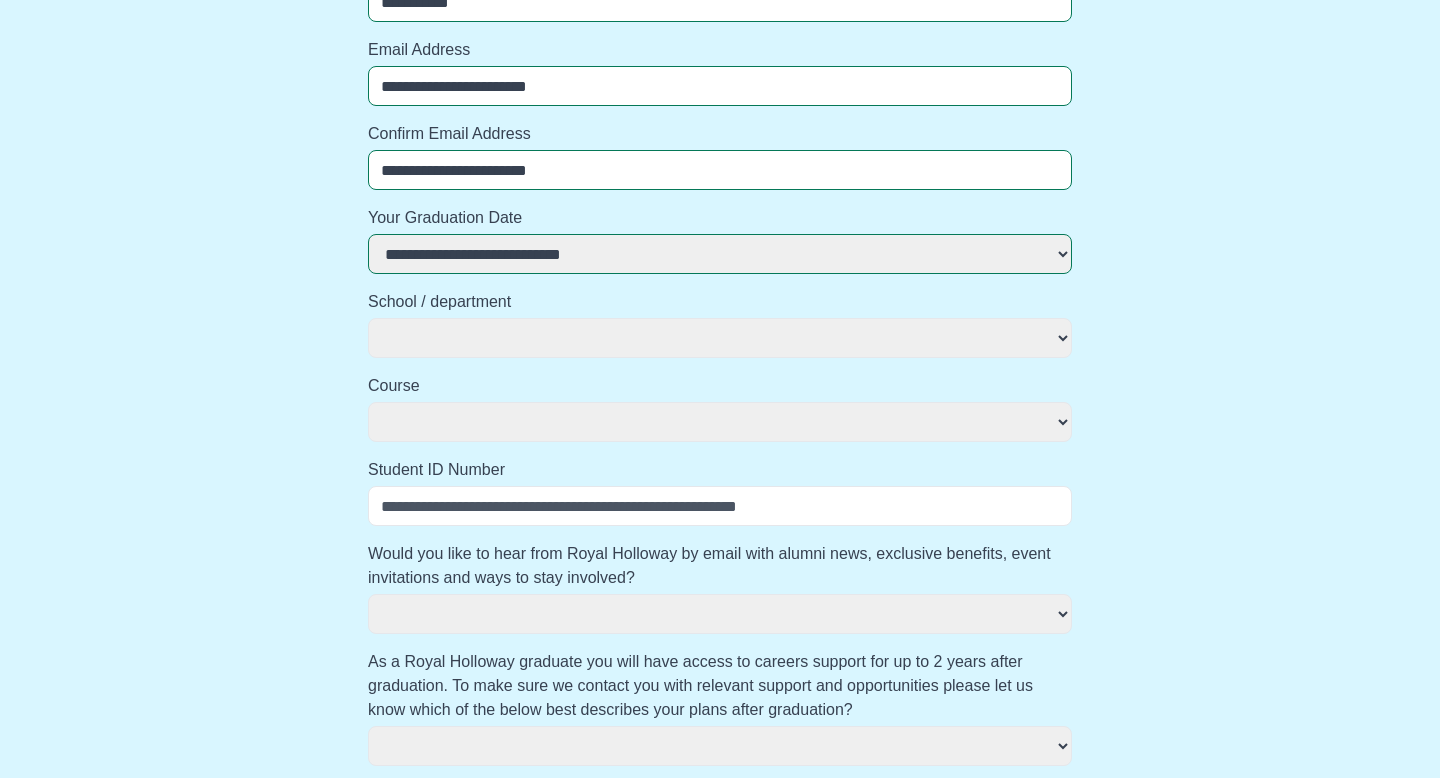 select on "**********" 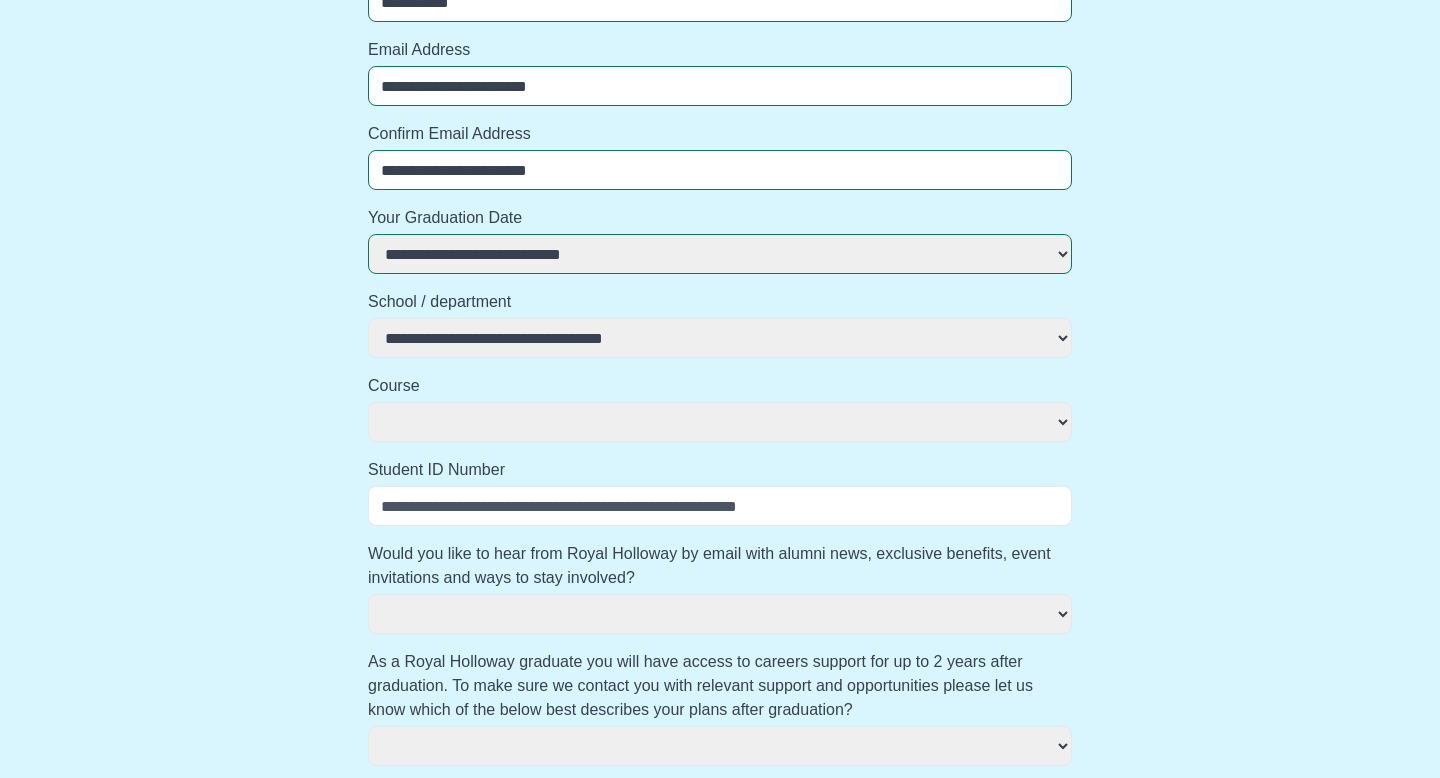 select 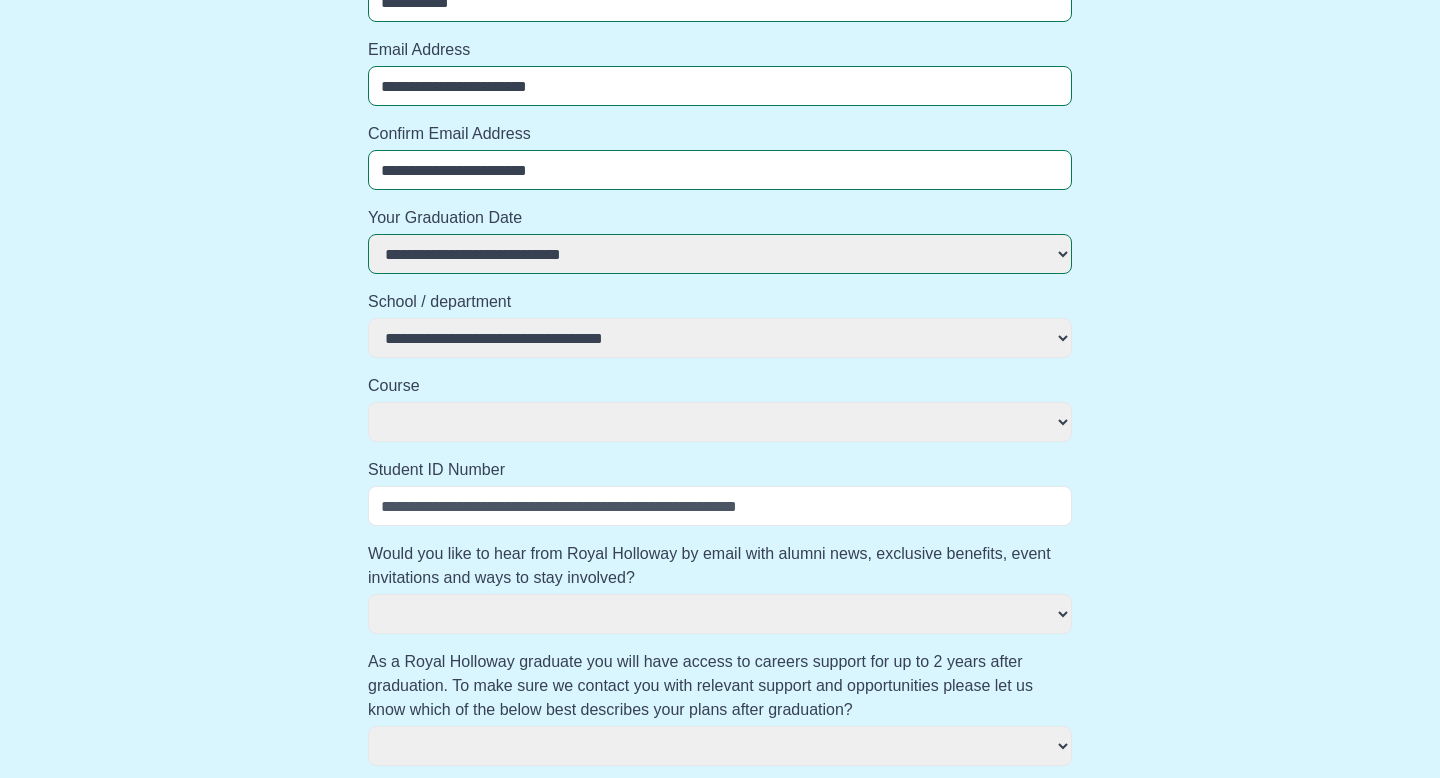 select 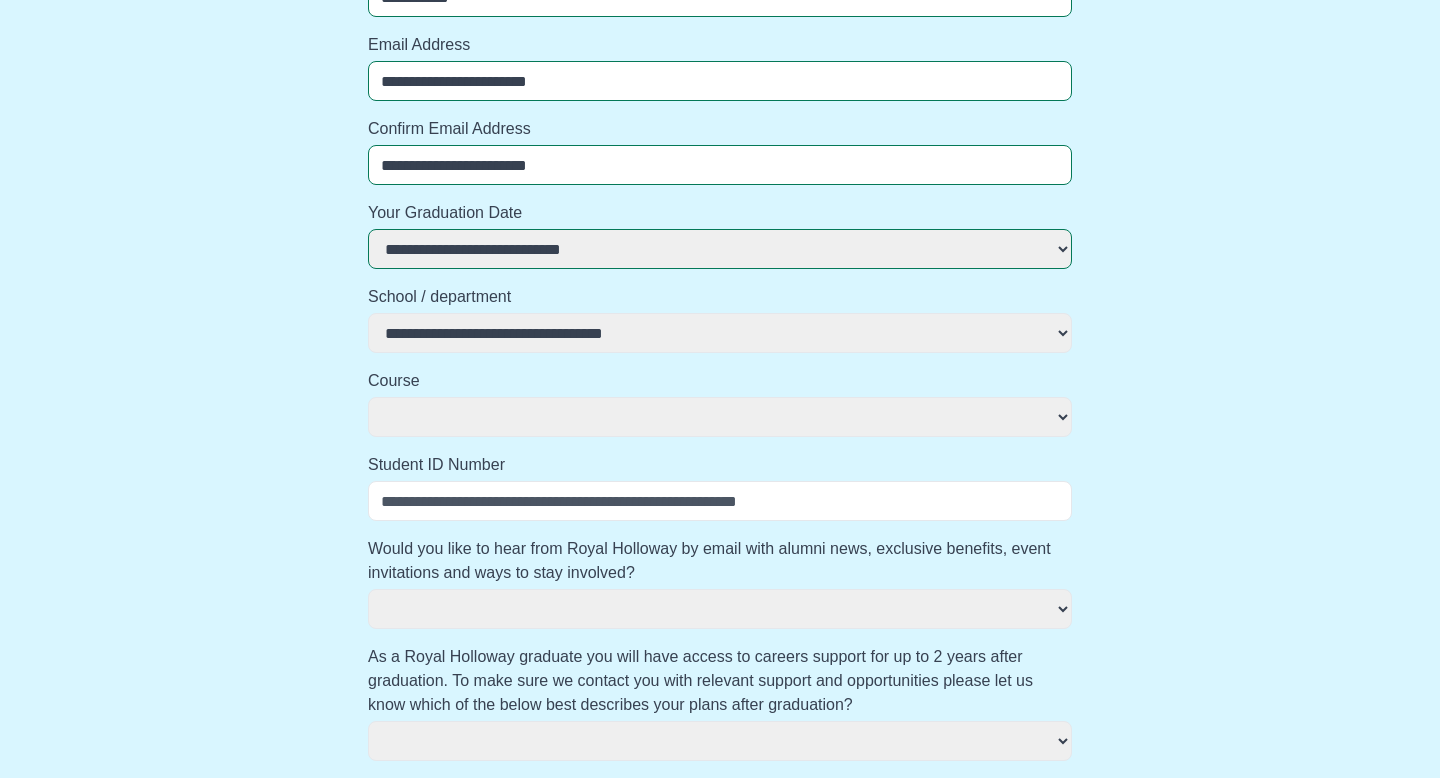 scroll, scrollTop: 368, scrollLeft: 0, axis: vertical 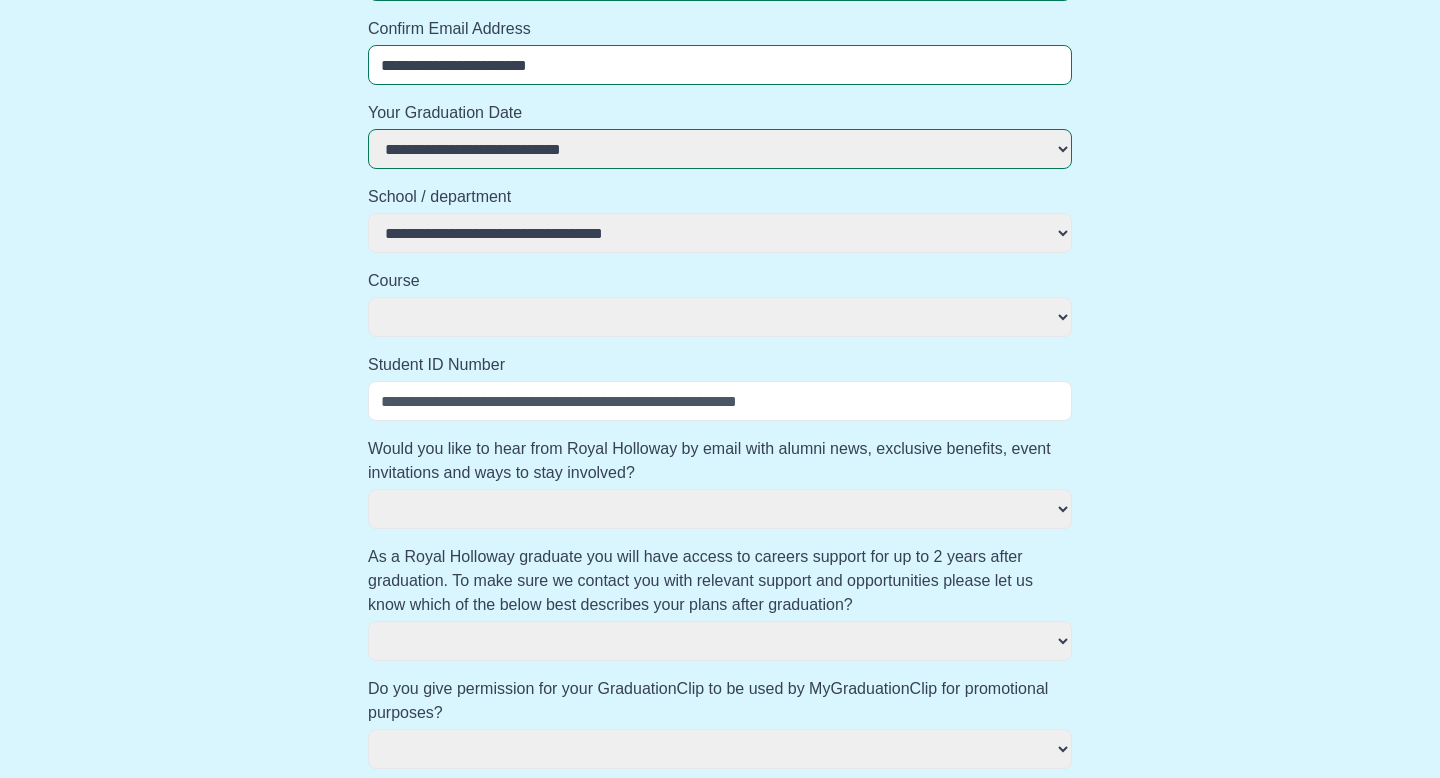 click on "**********" at bounding box center (720, 317) 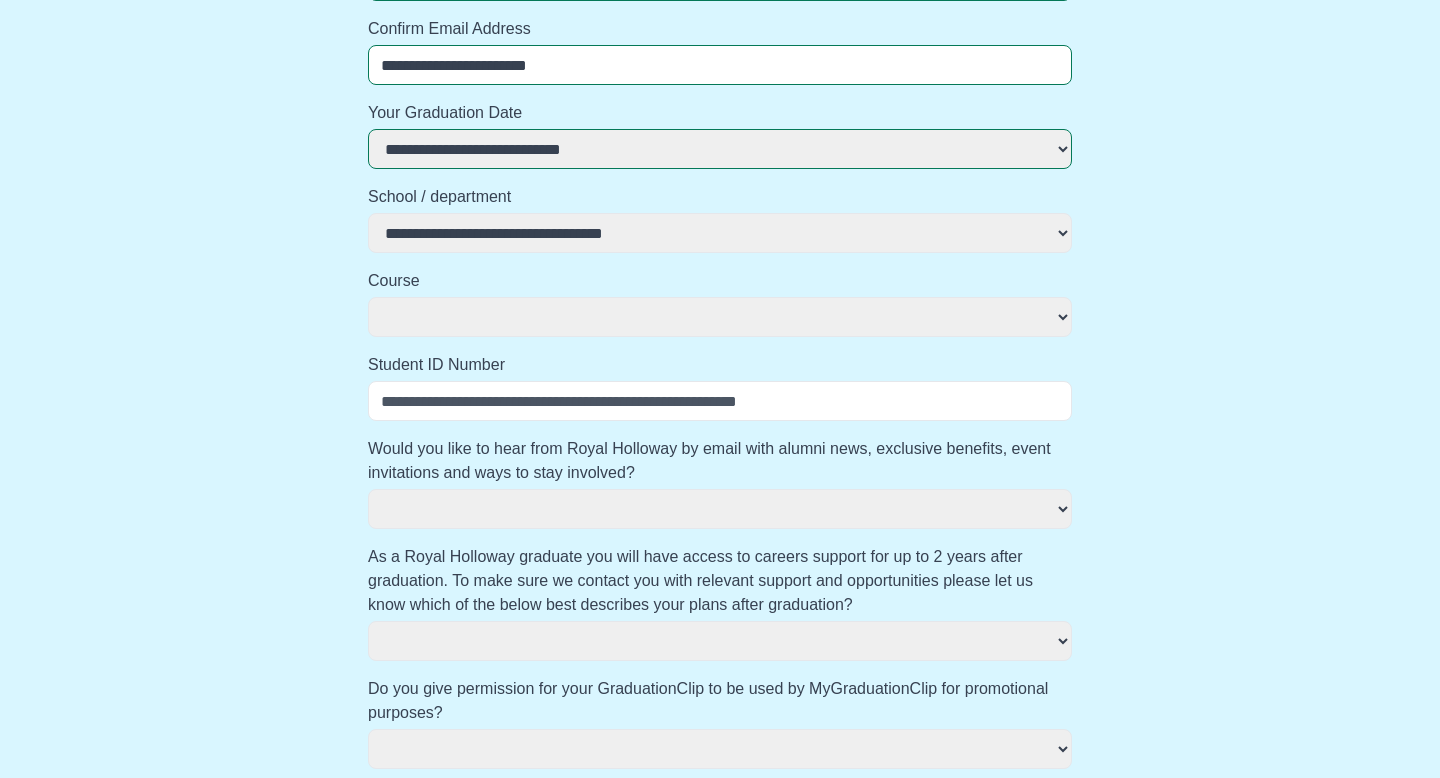 select on "**********" 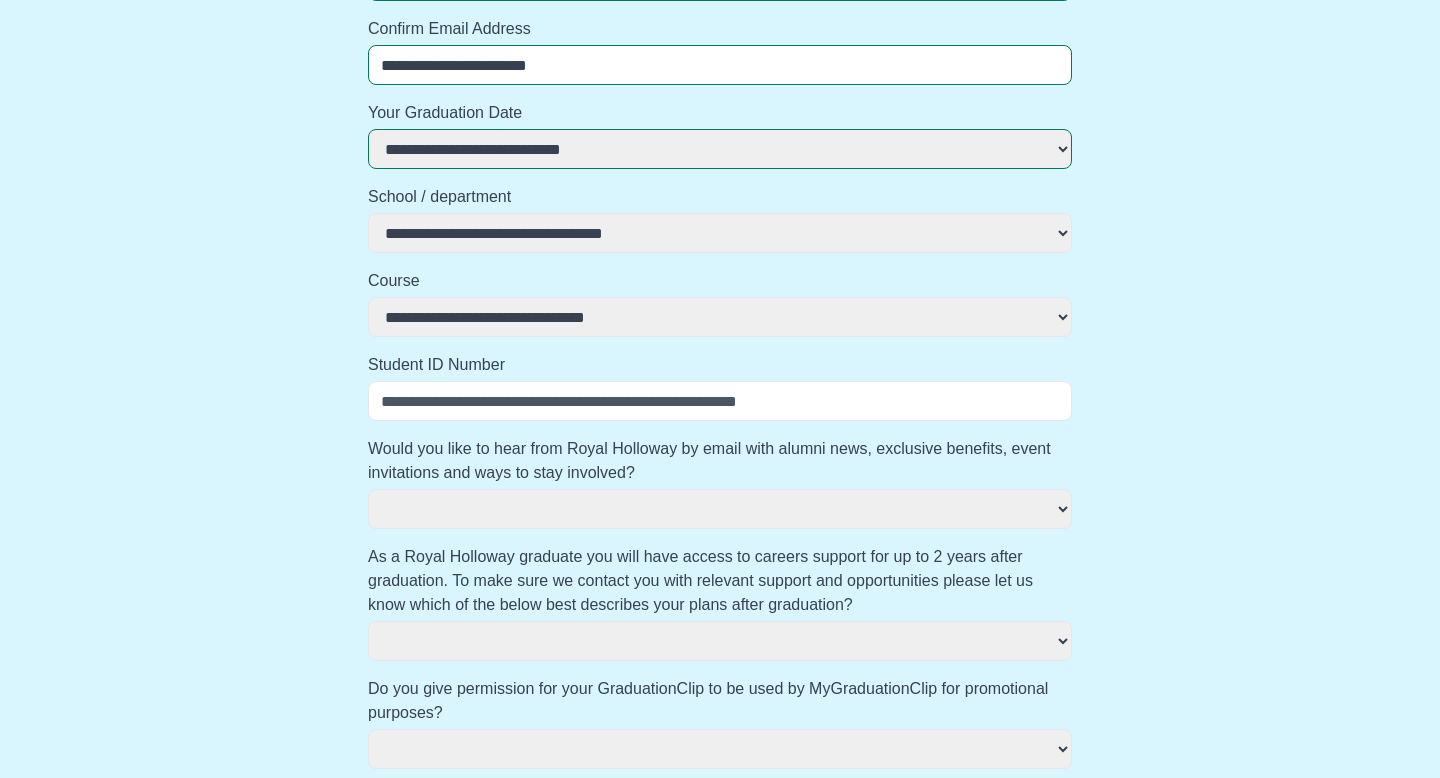 select 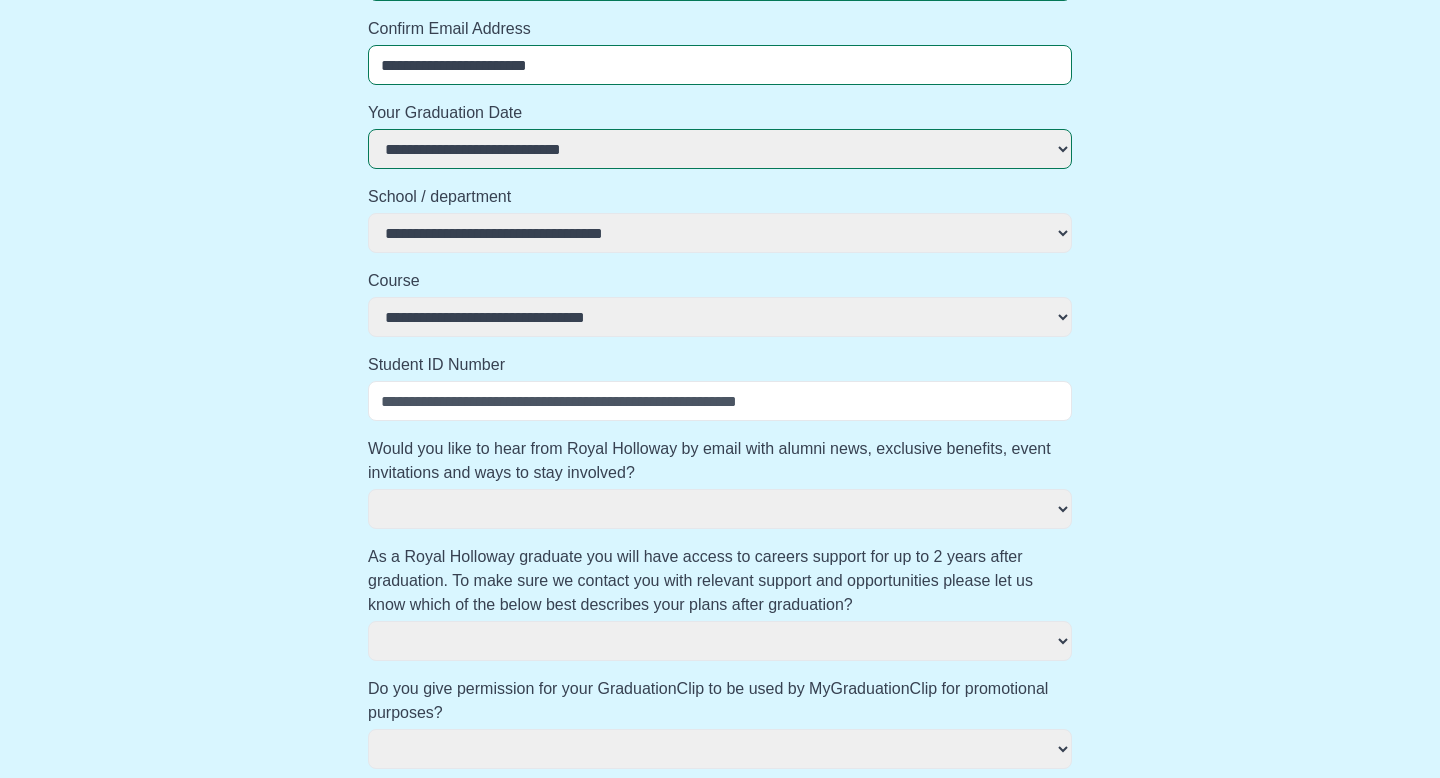 select 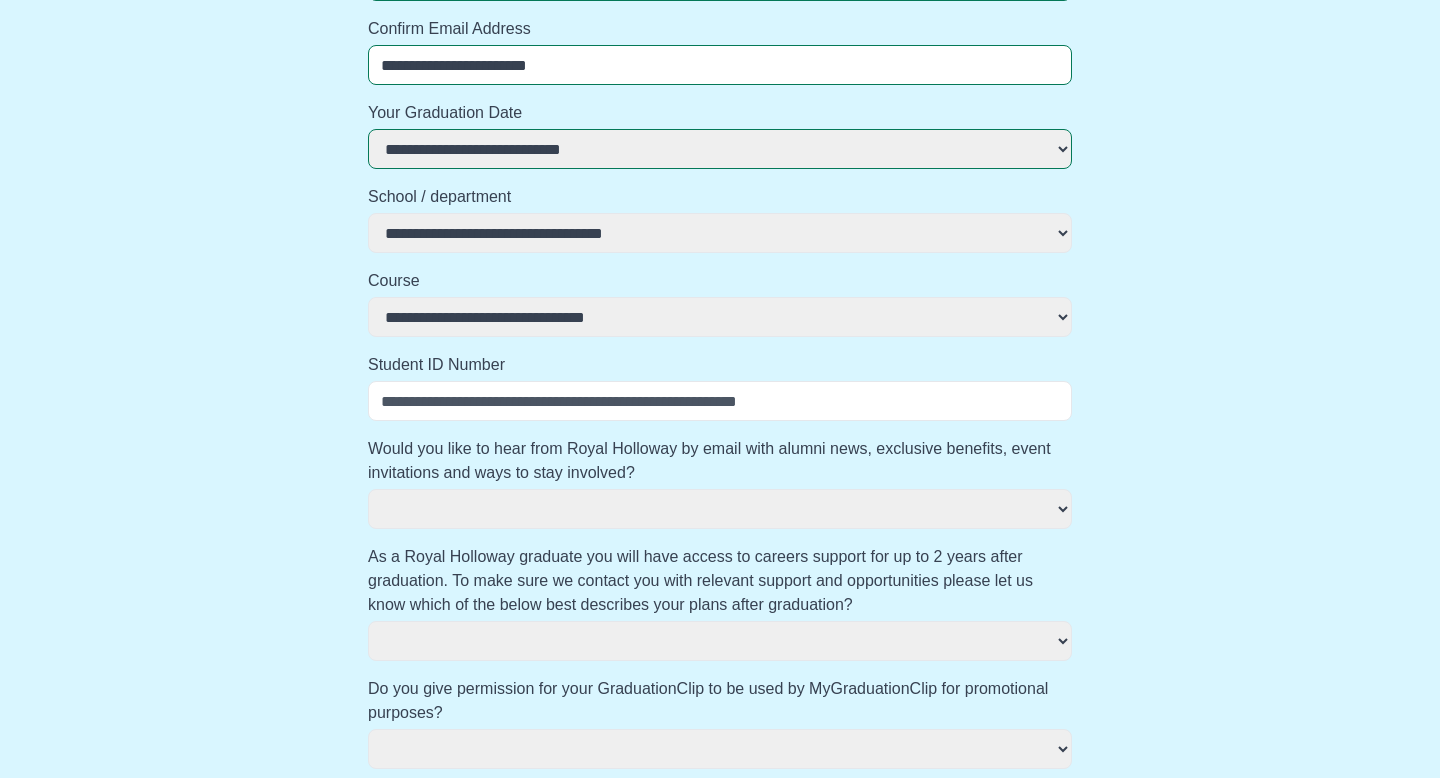 scroll, scrollTop: 394, scrollLeft: 0, axis: vertical 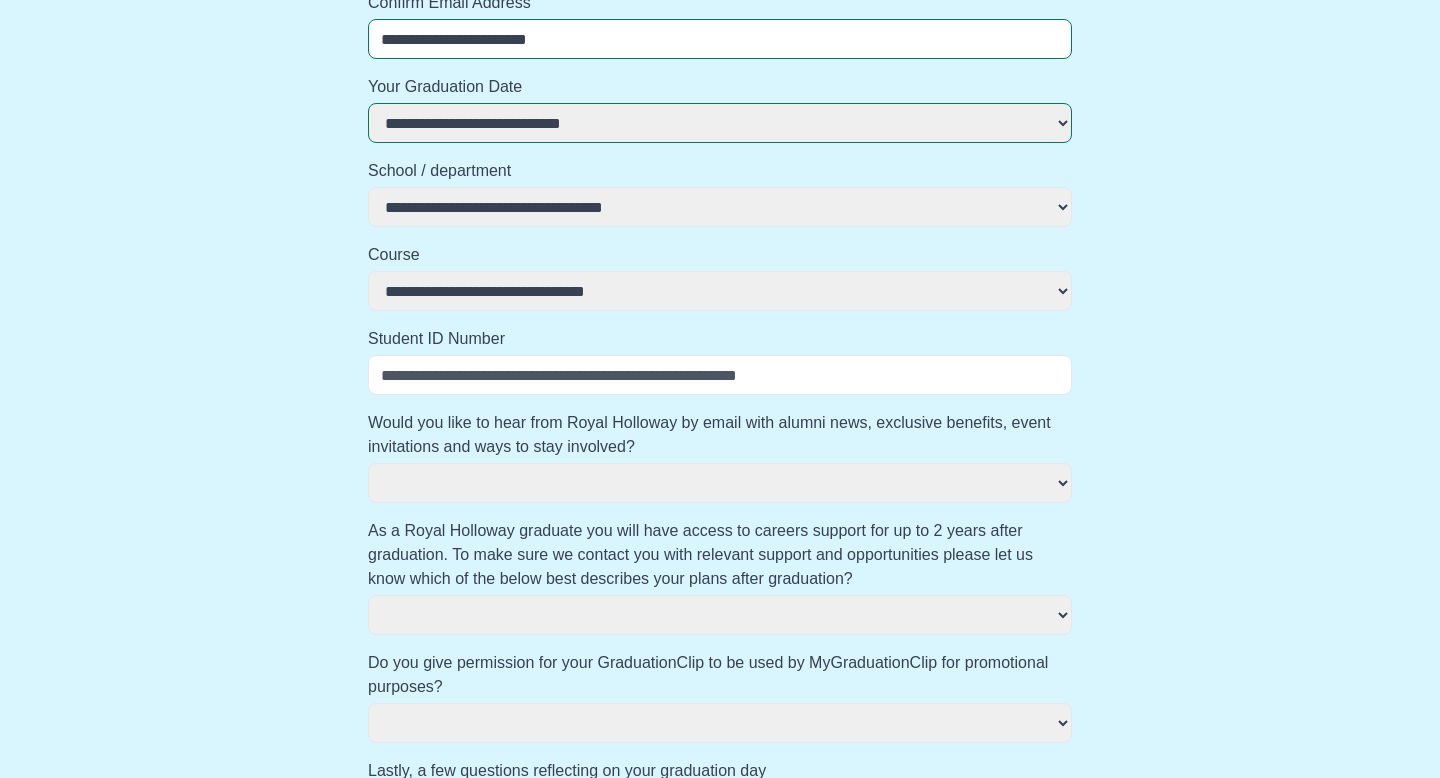 select 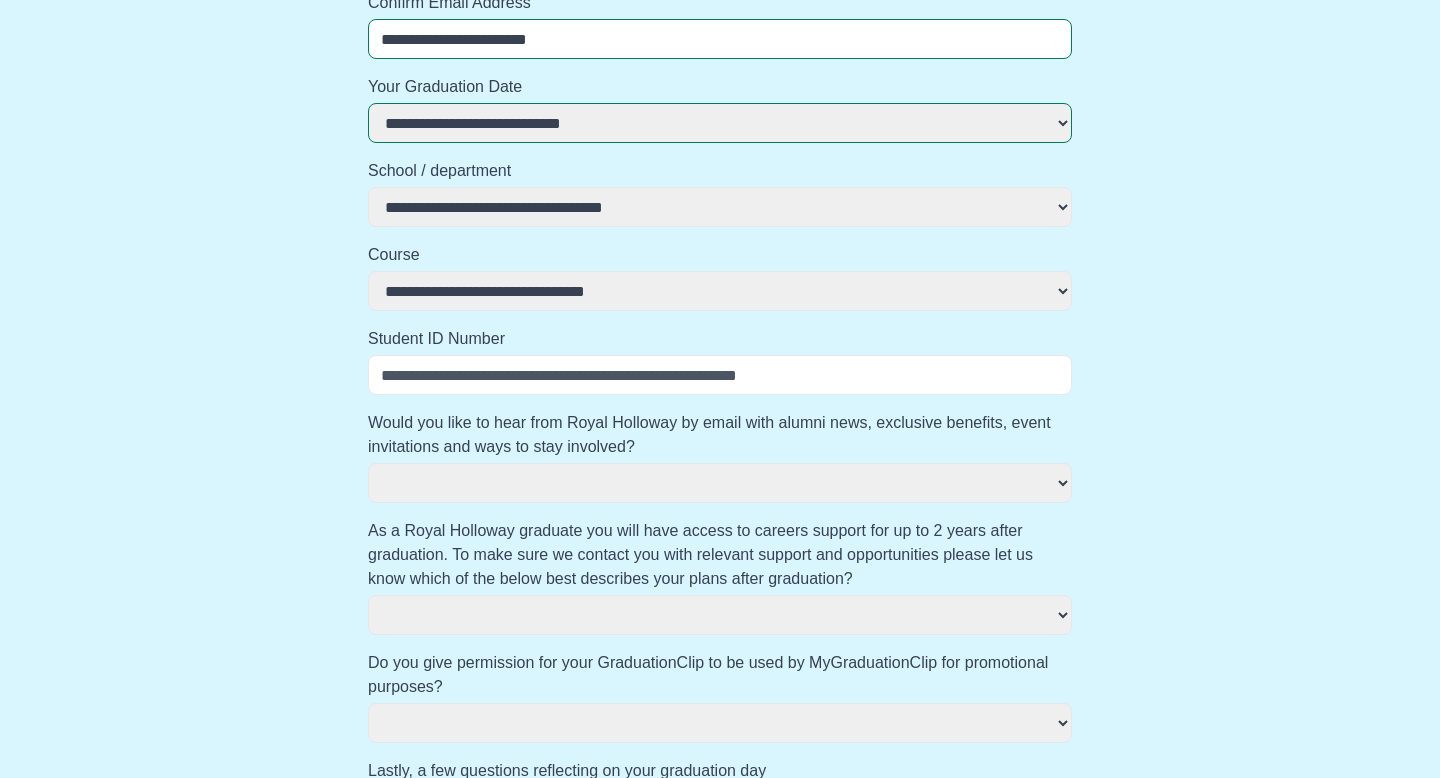 click on "Student ID Number" at bounding box center [720, 375] 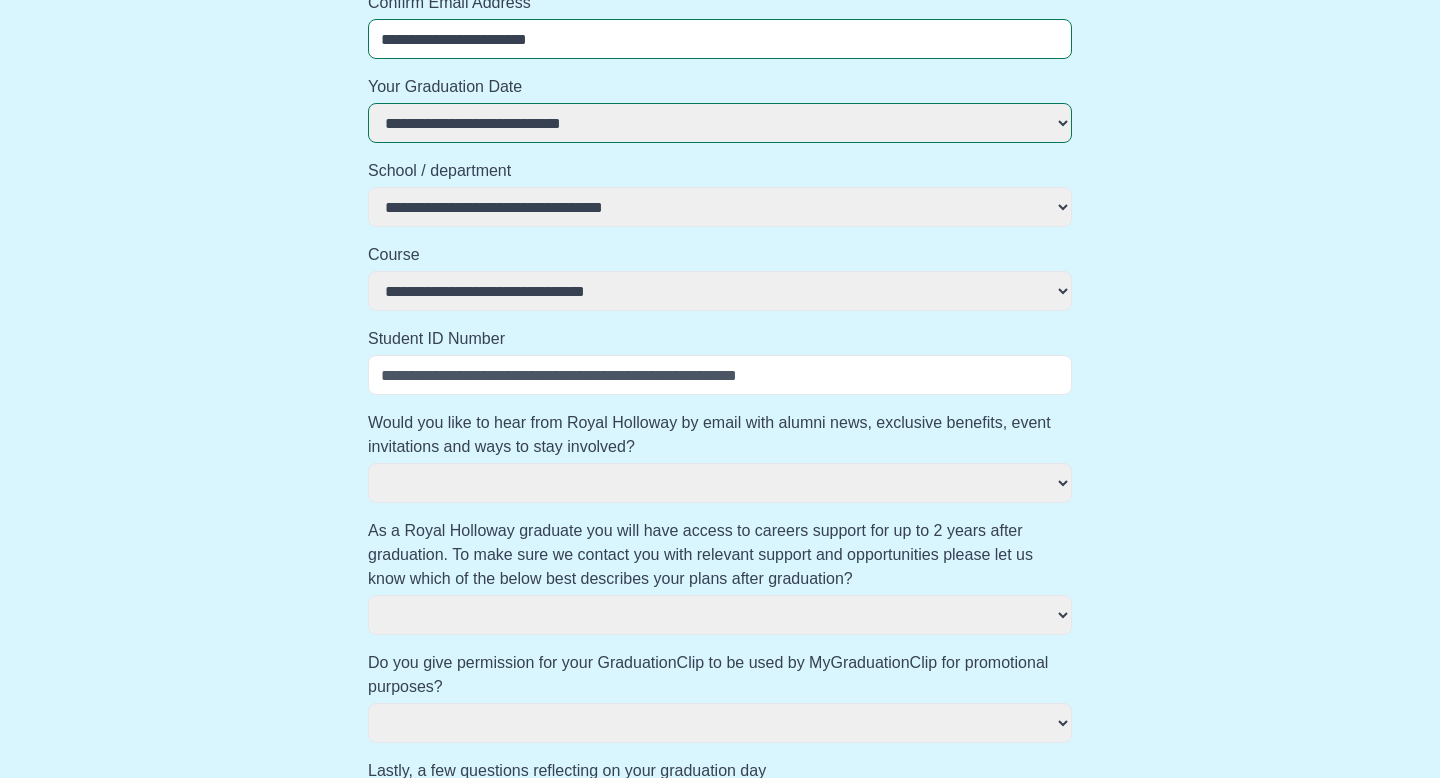 type on "*" 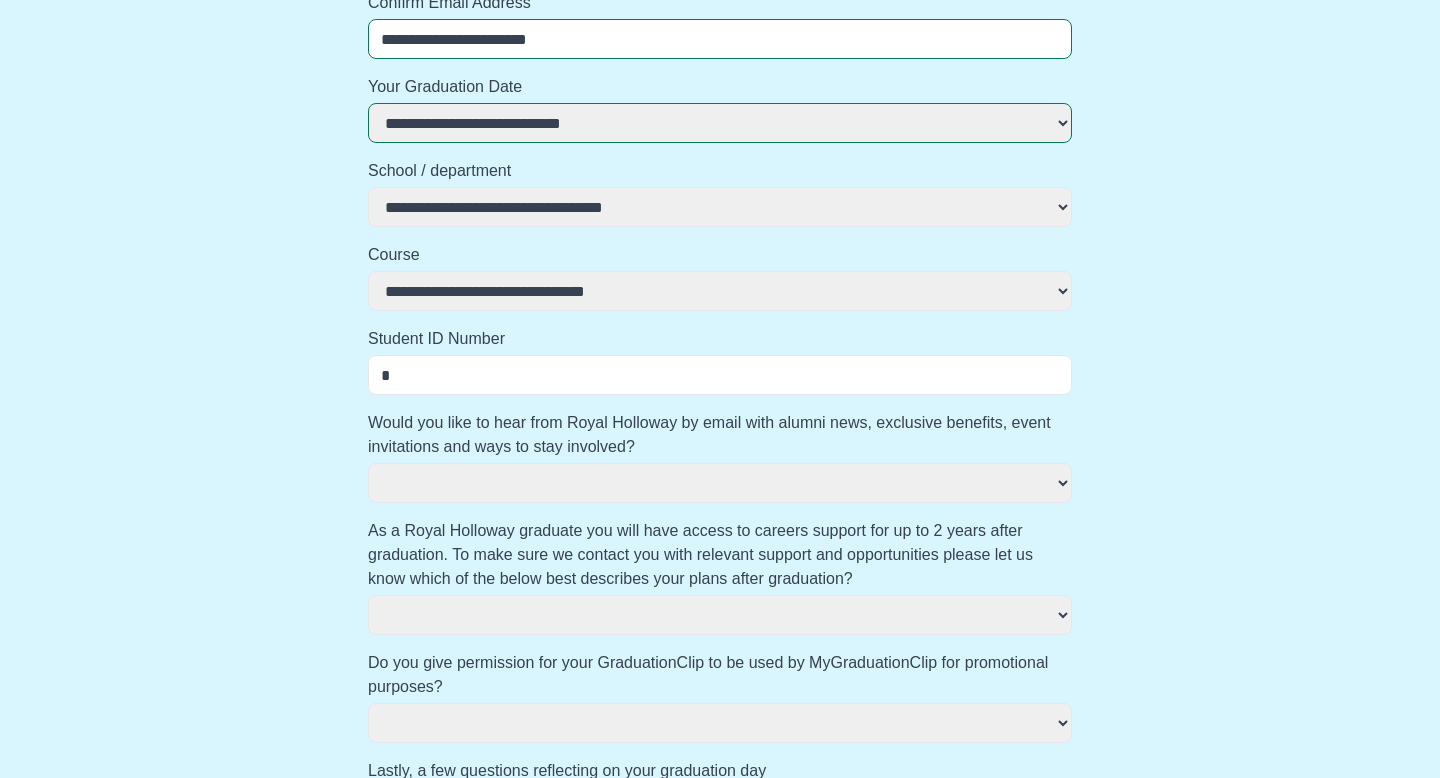 select 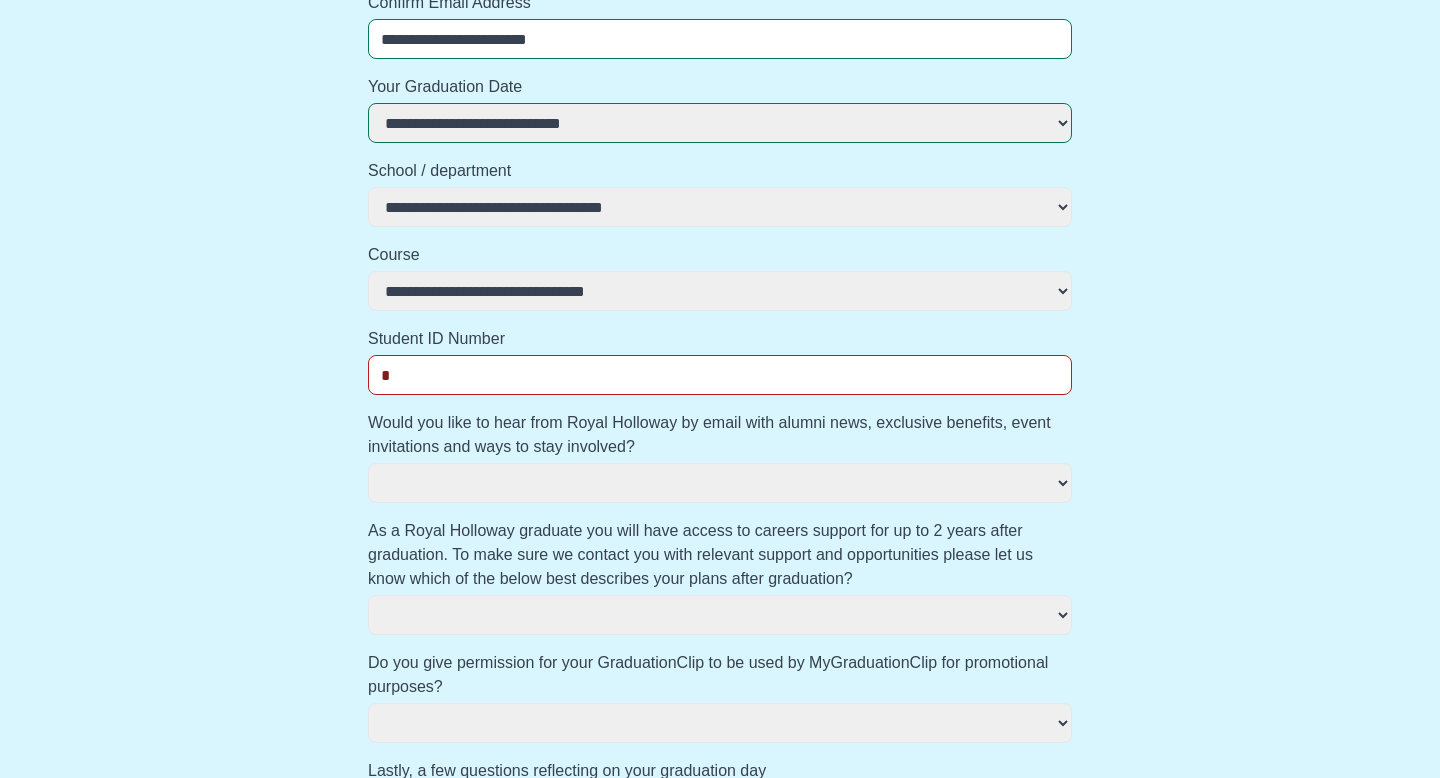 type on "**" 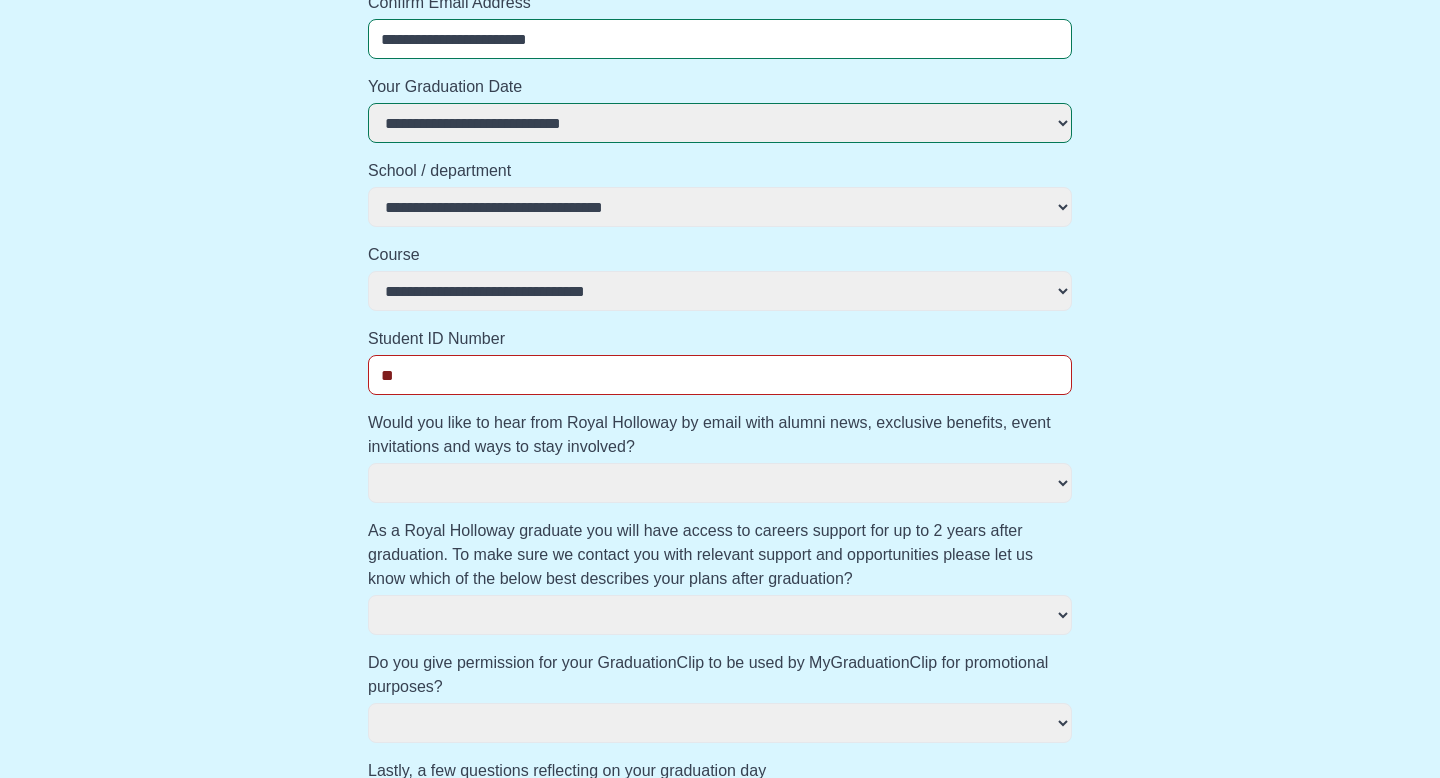 select 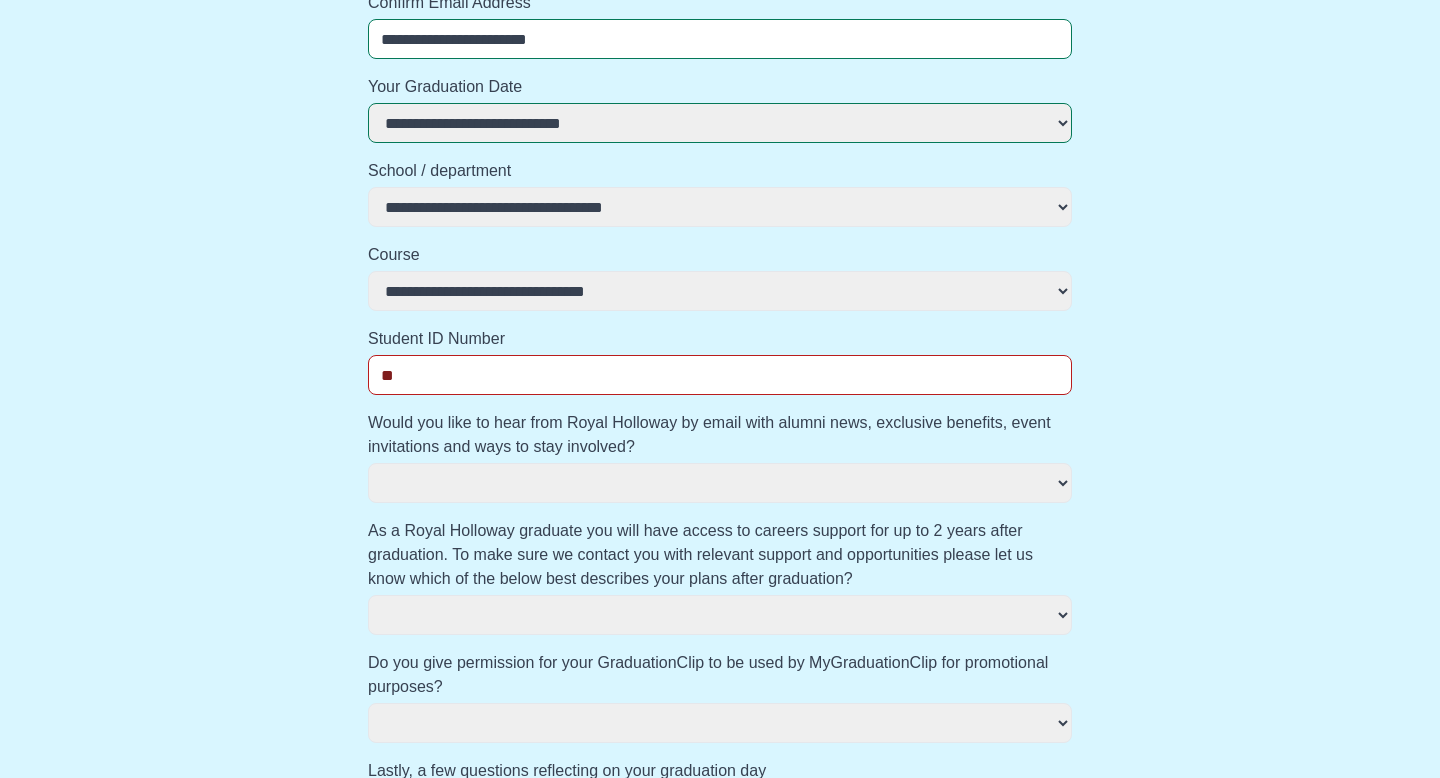 type on "***" 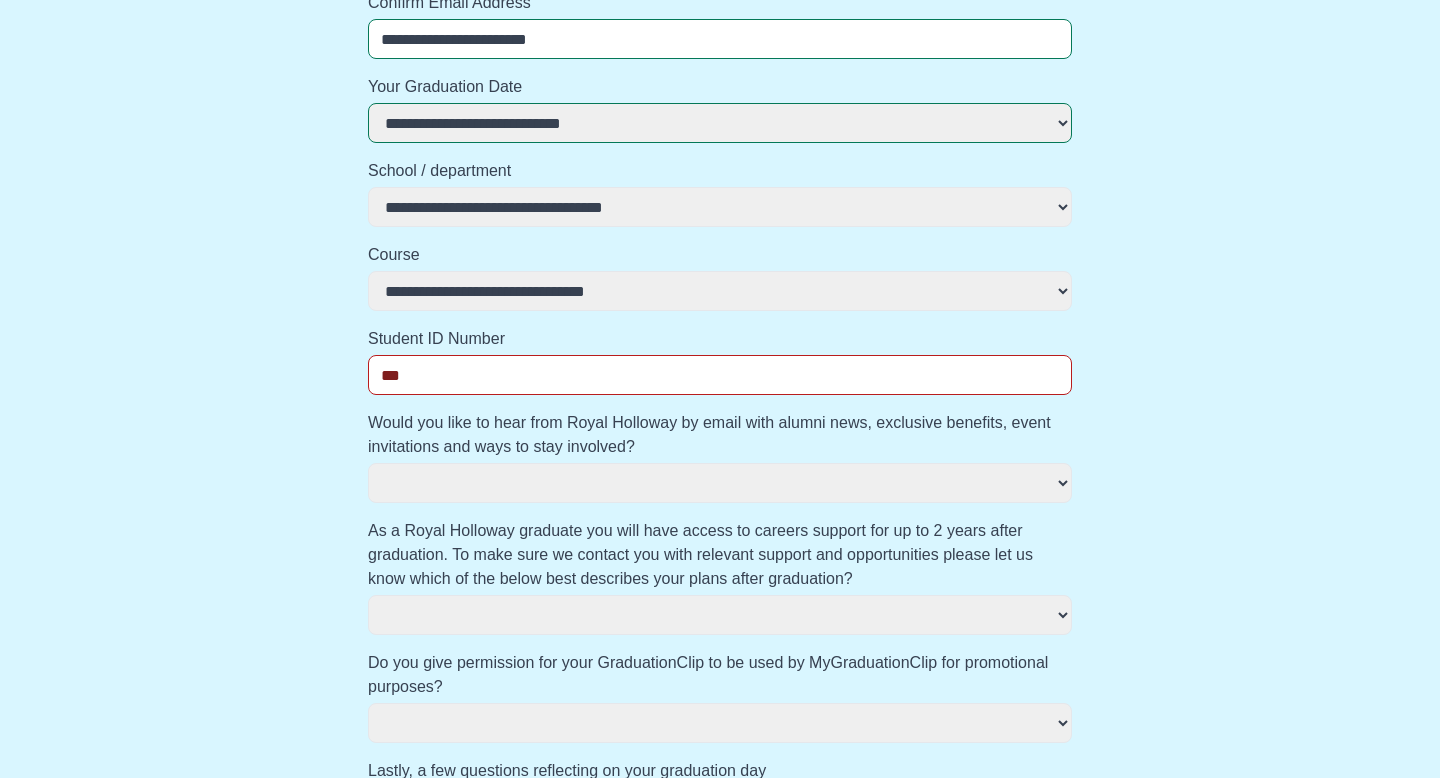 select 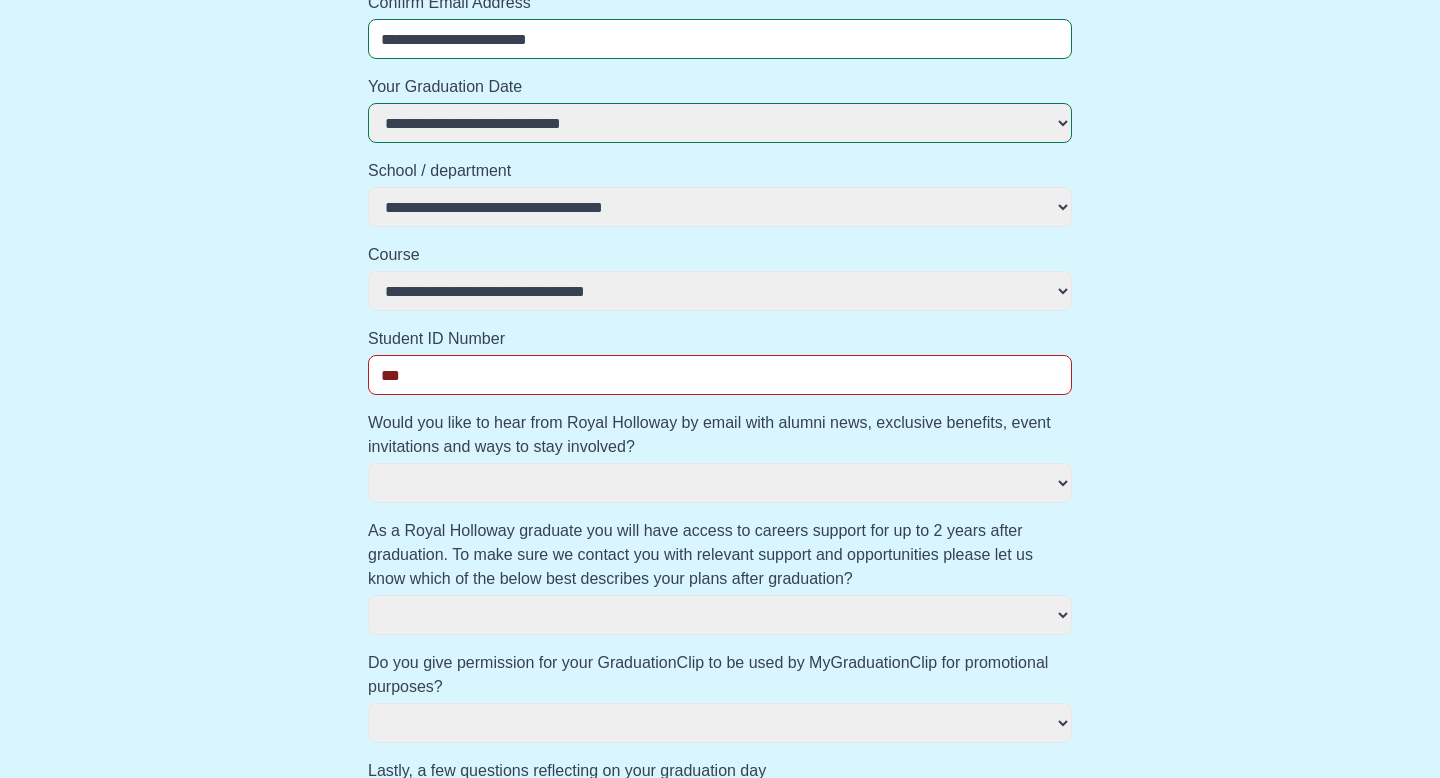 type on "****" 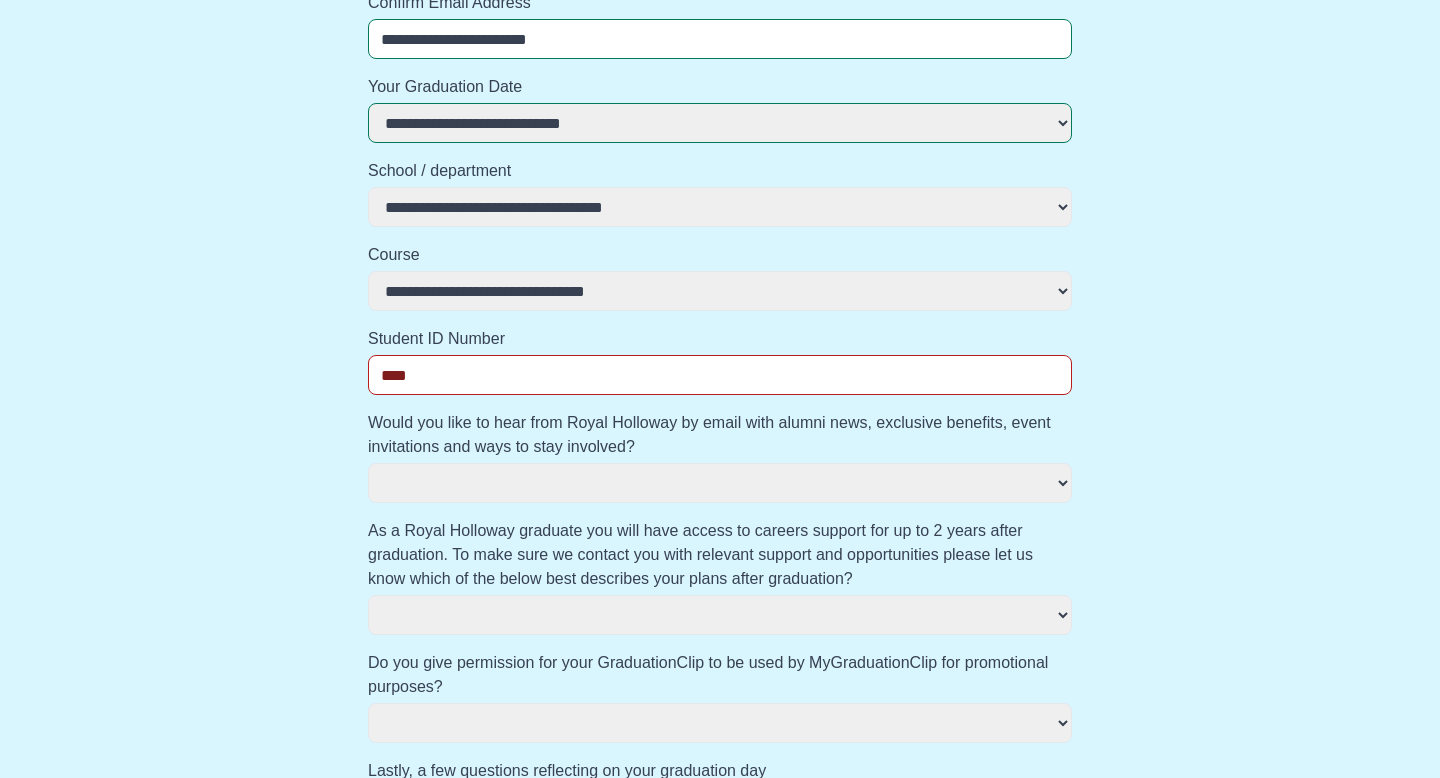 select 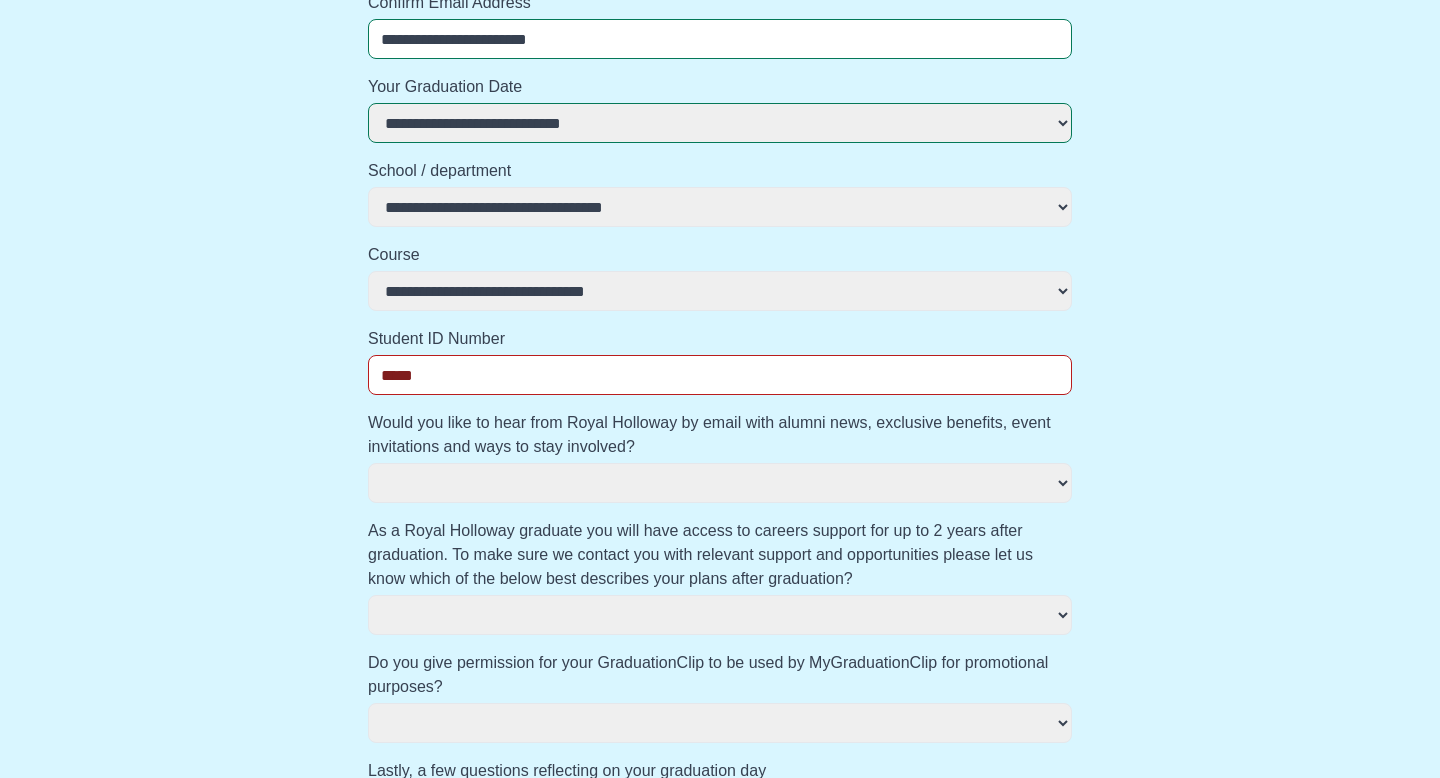 select 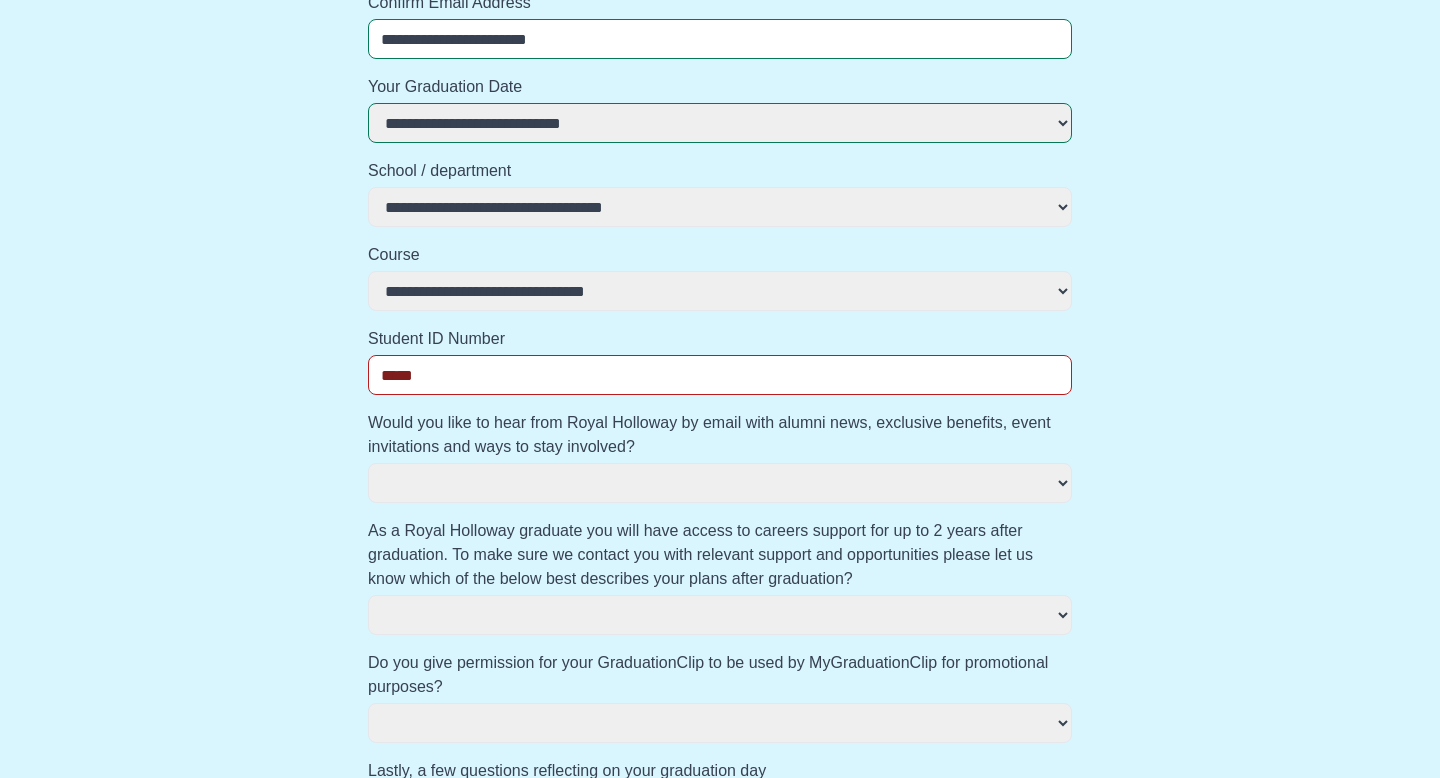 type on "******" 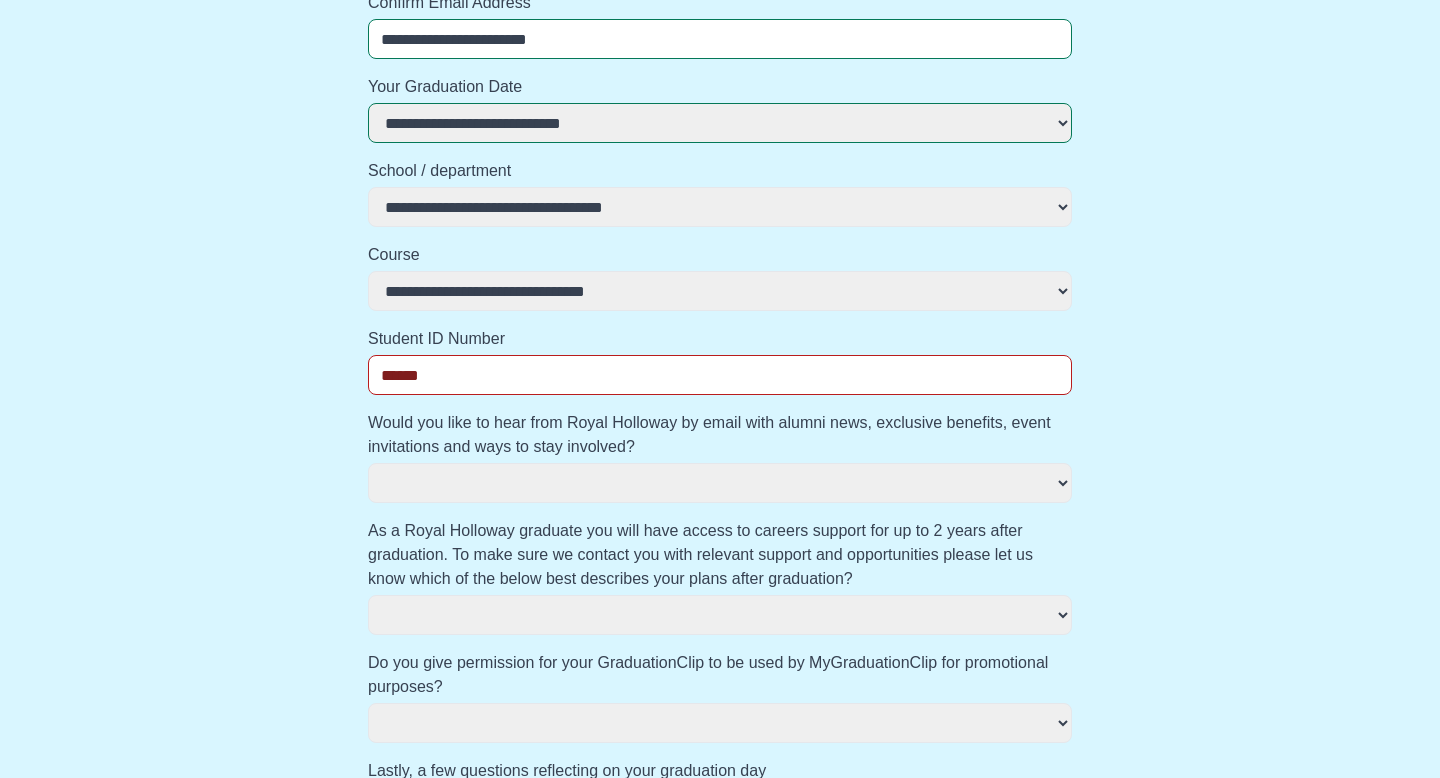 select 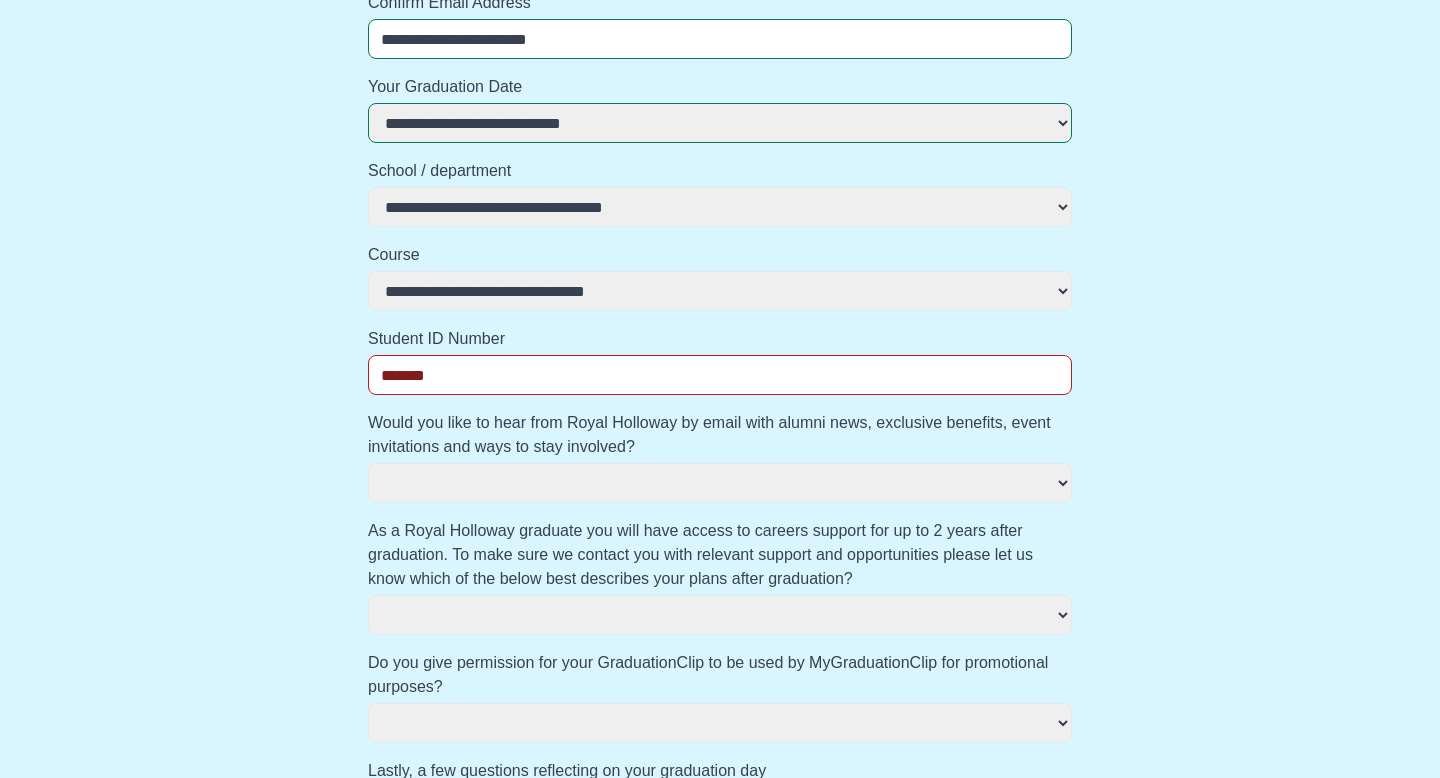 select 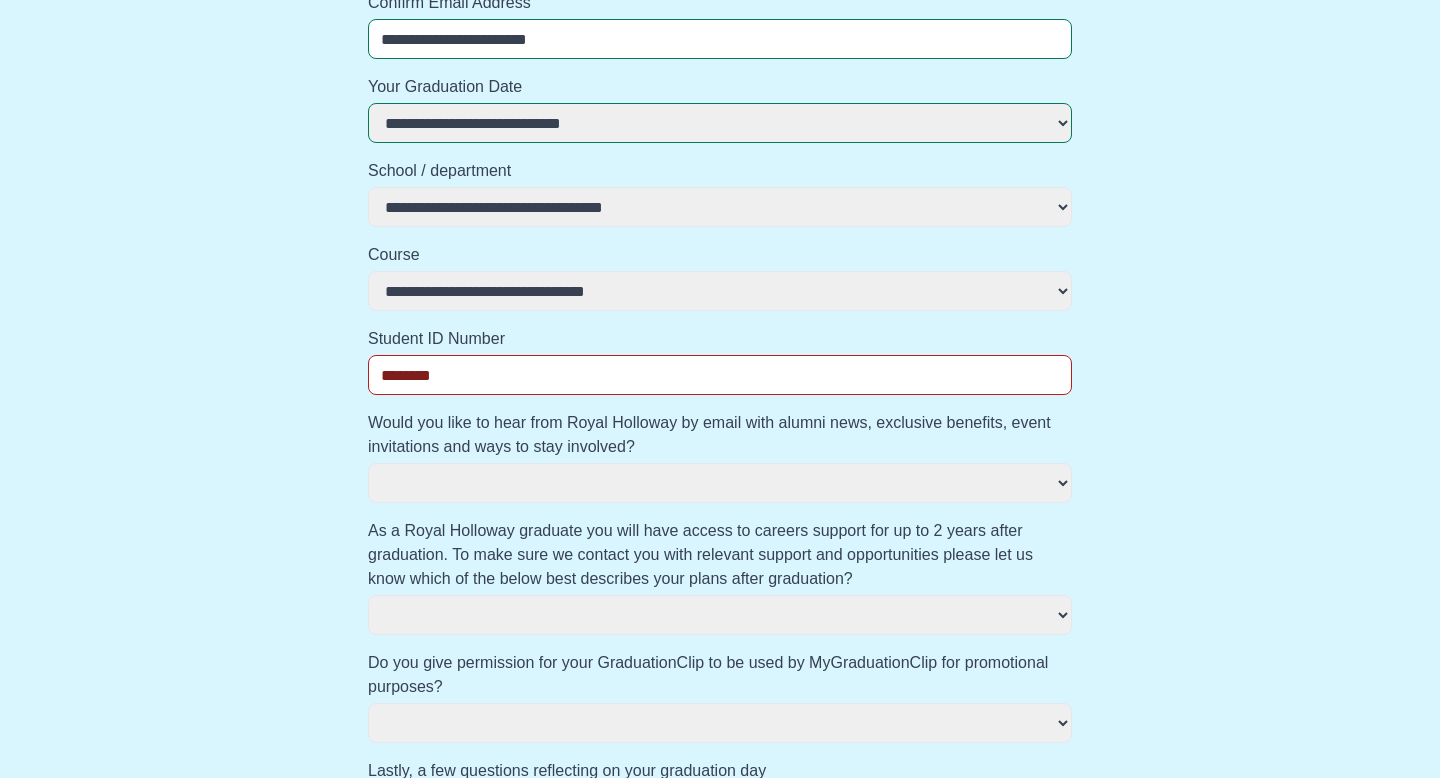 select 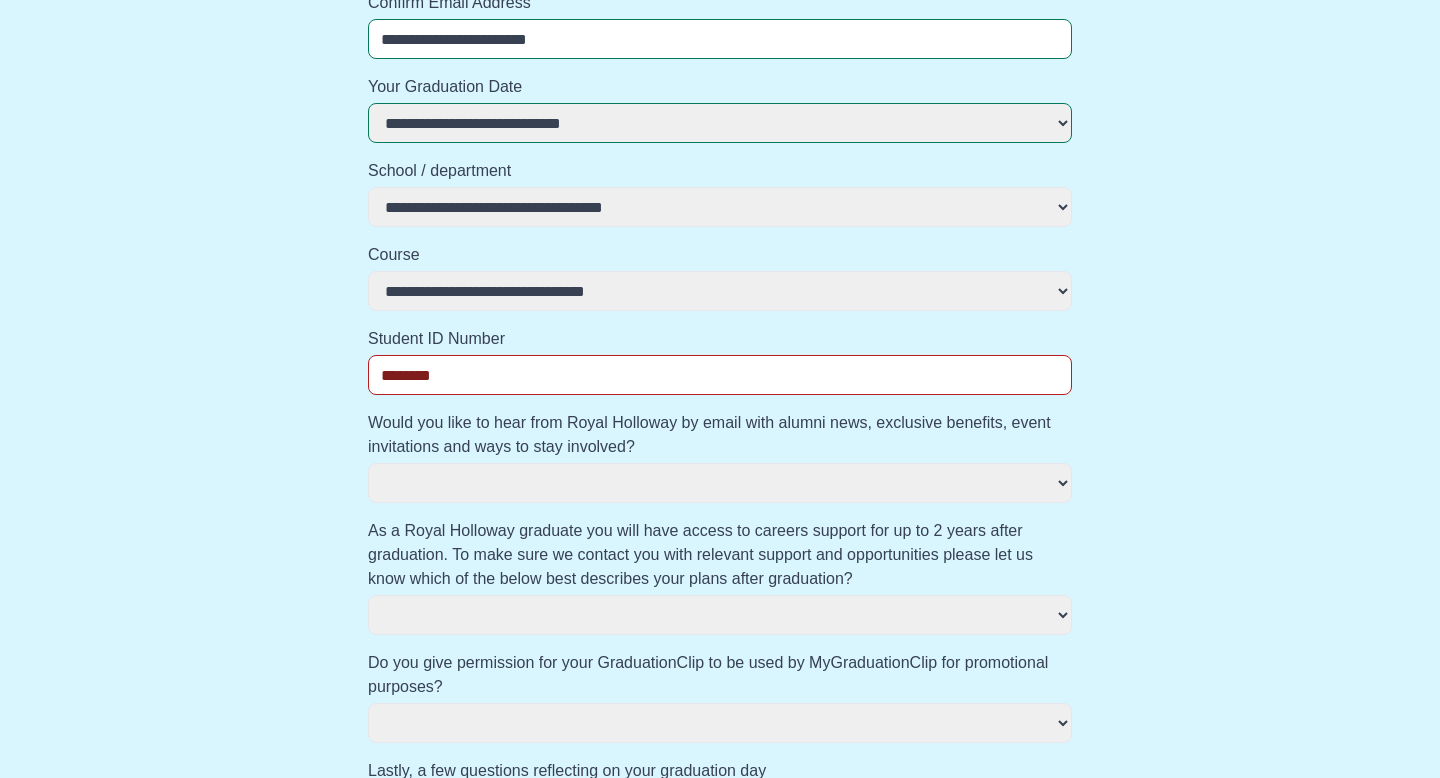 type on "*********" 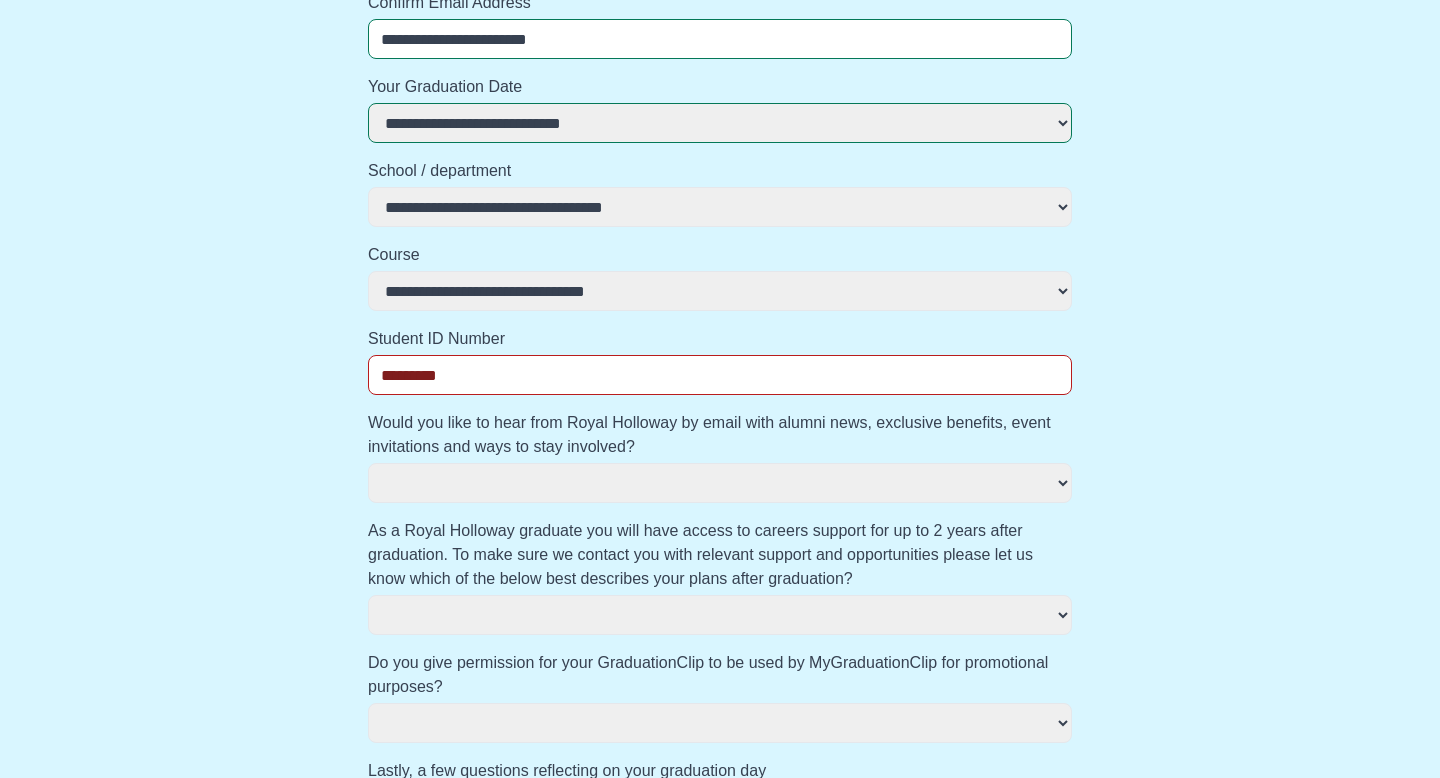 select 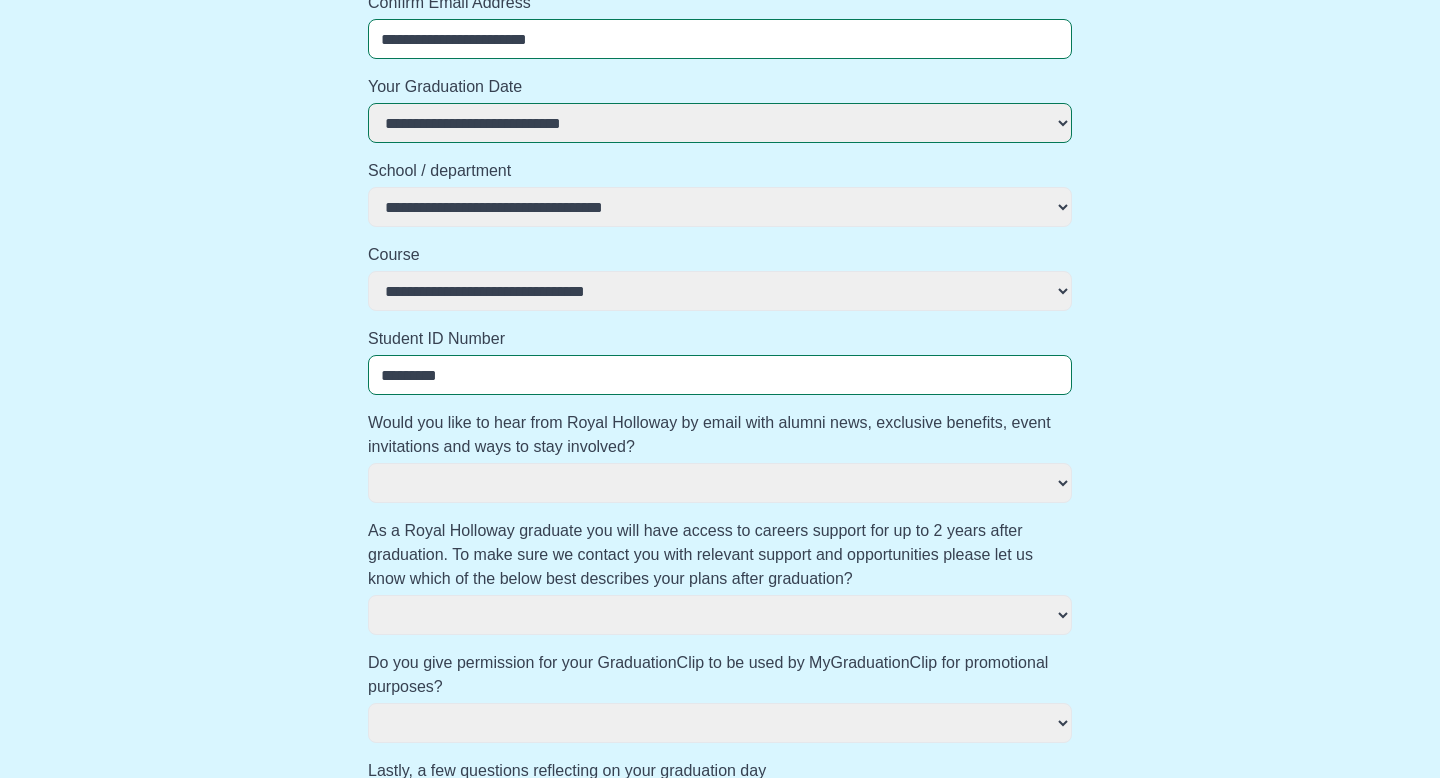 type on "*********" 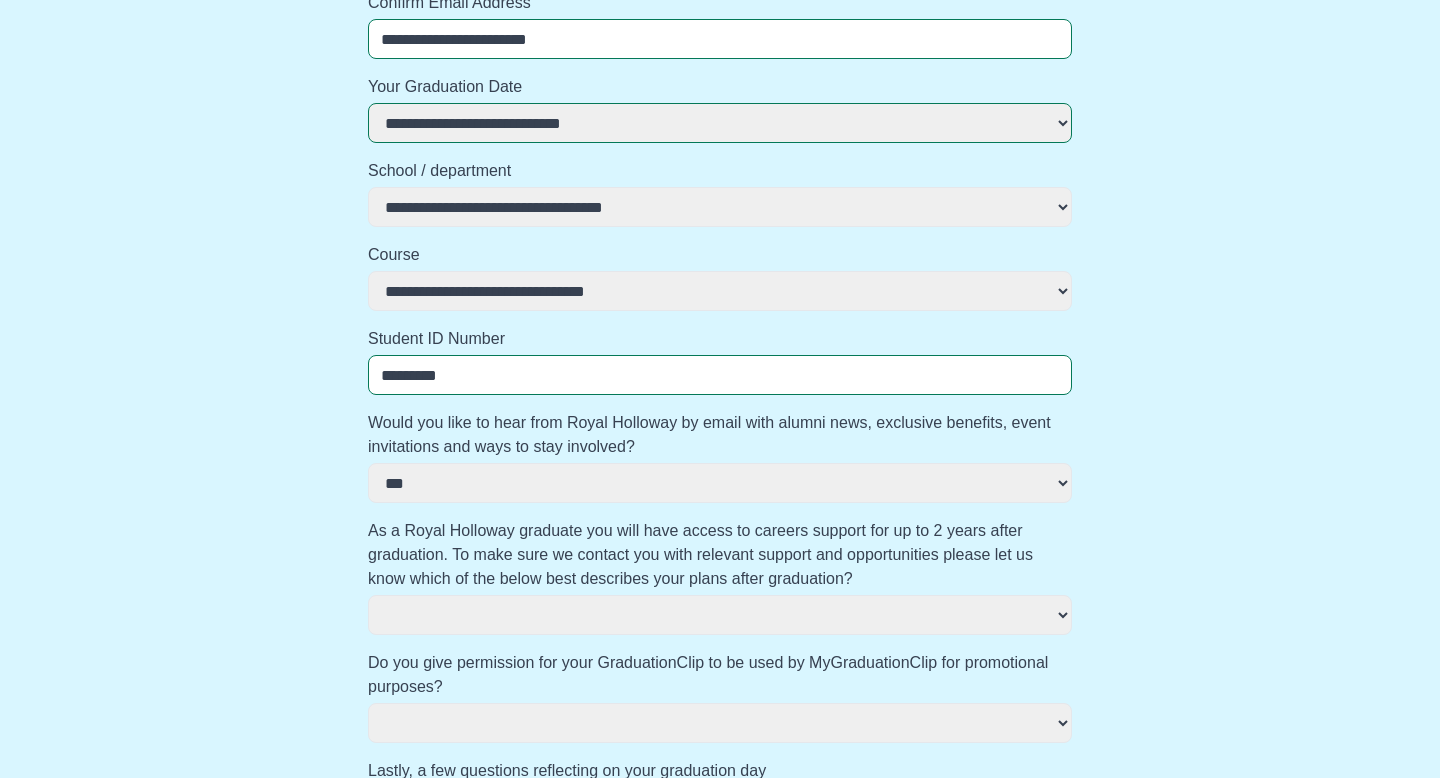select 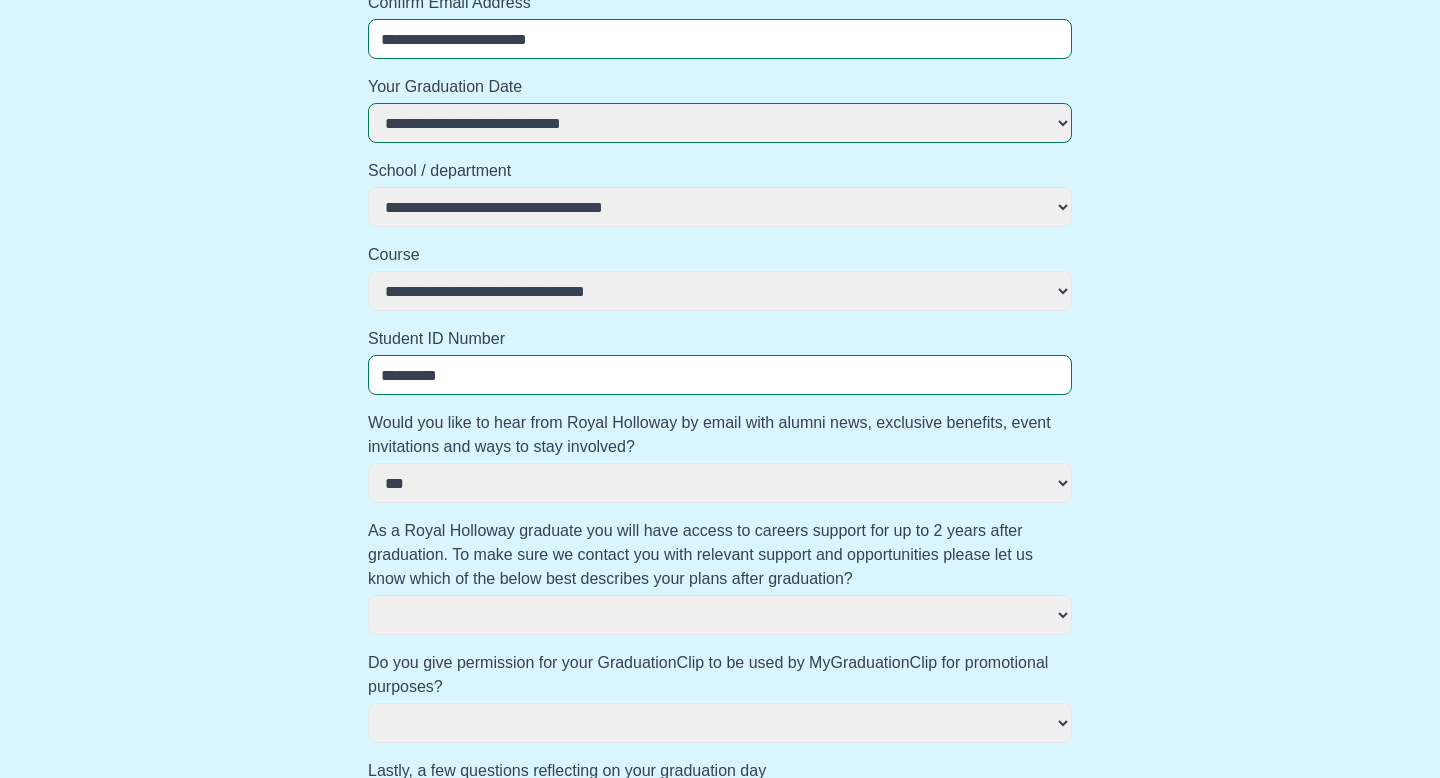 select 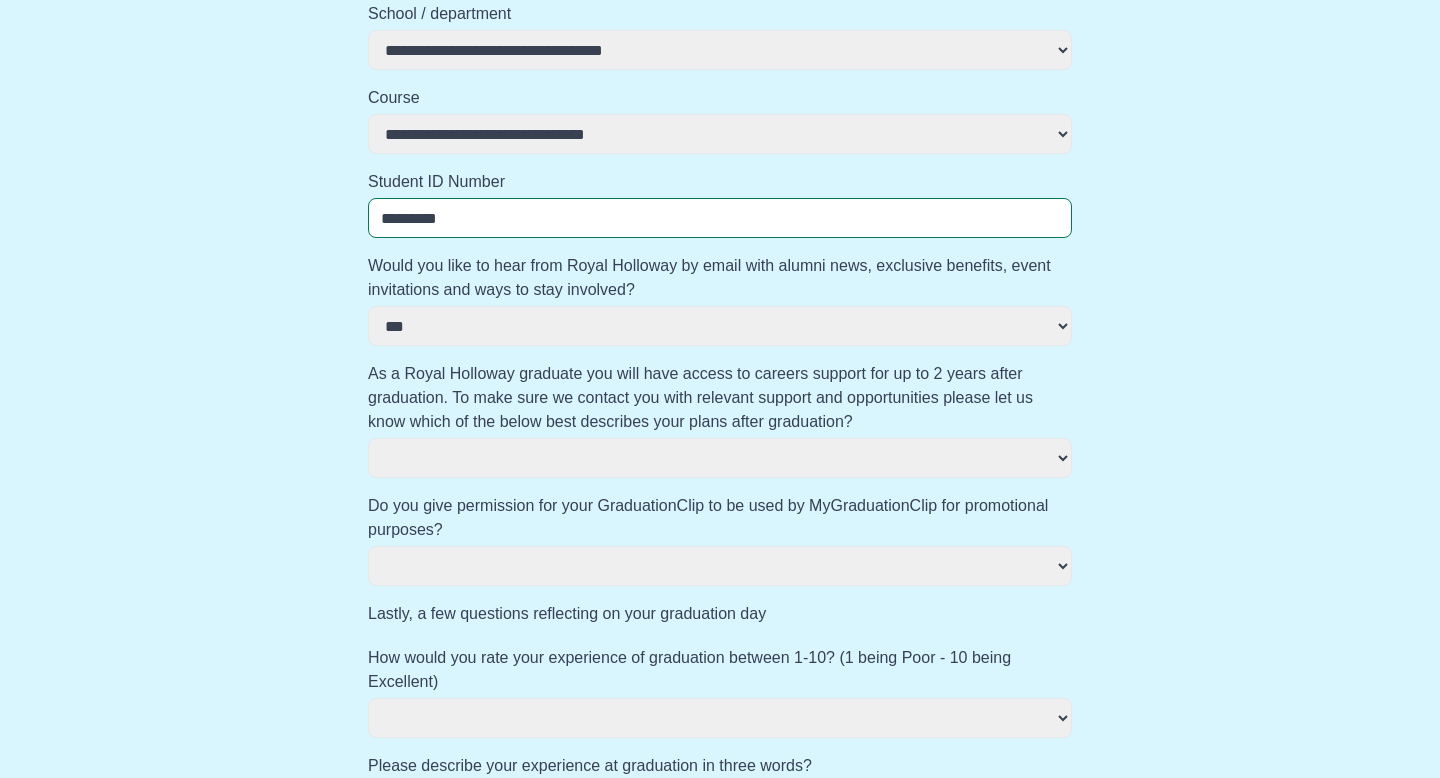 scroll, scrollTop: 554, scrollLeft: 0, axis: vertical 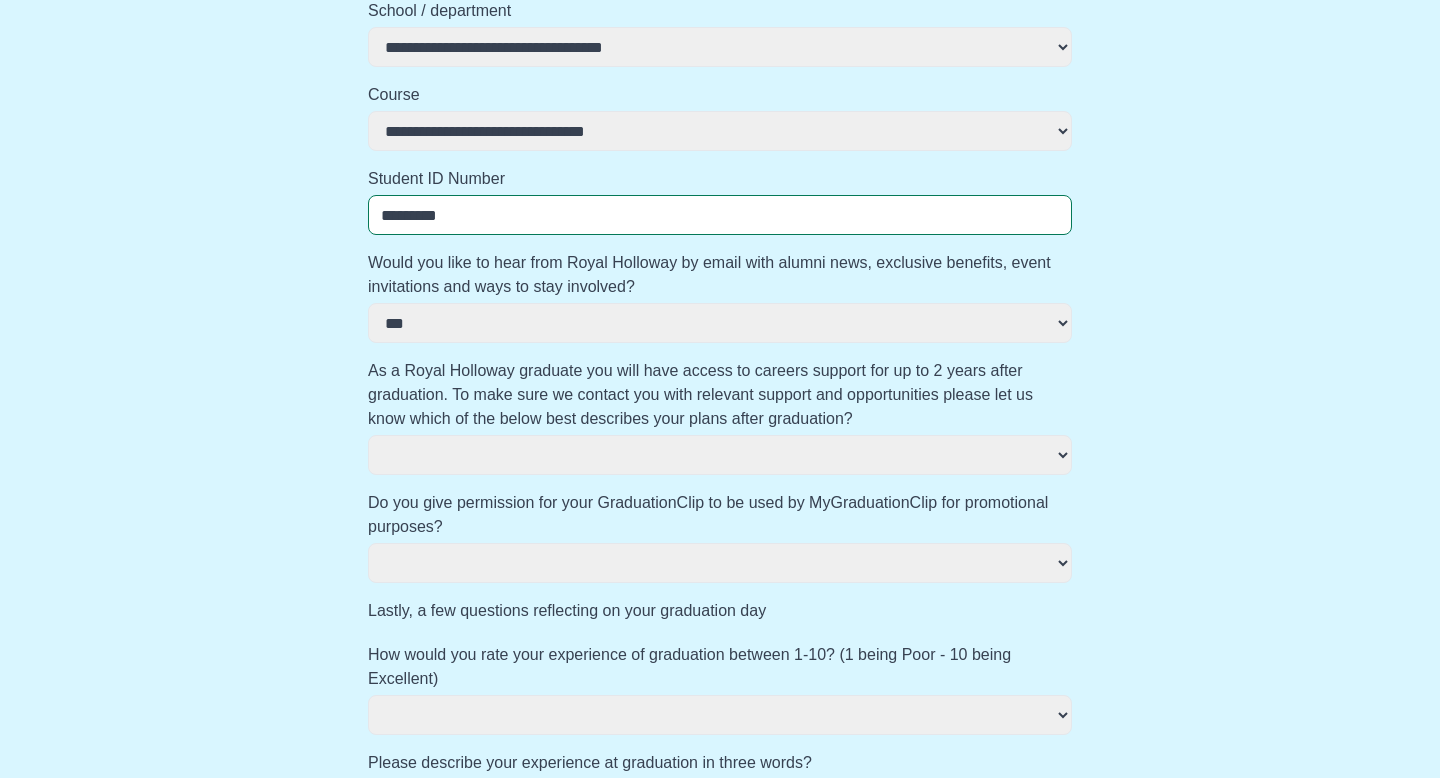 click on "**********" at bounding box center (720, 455) 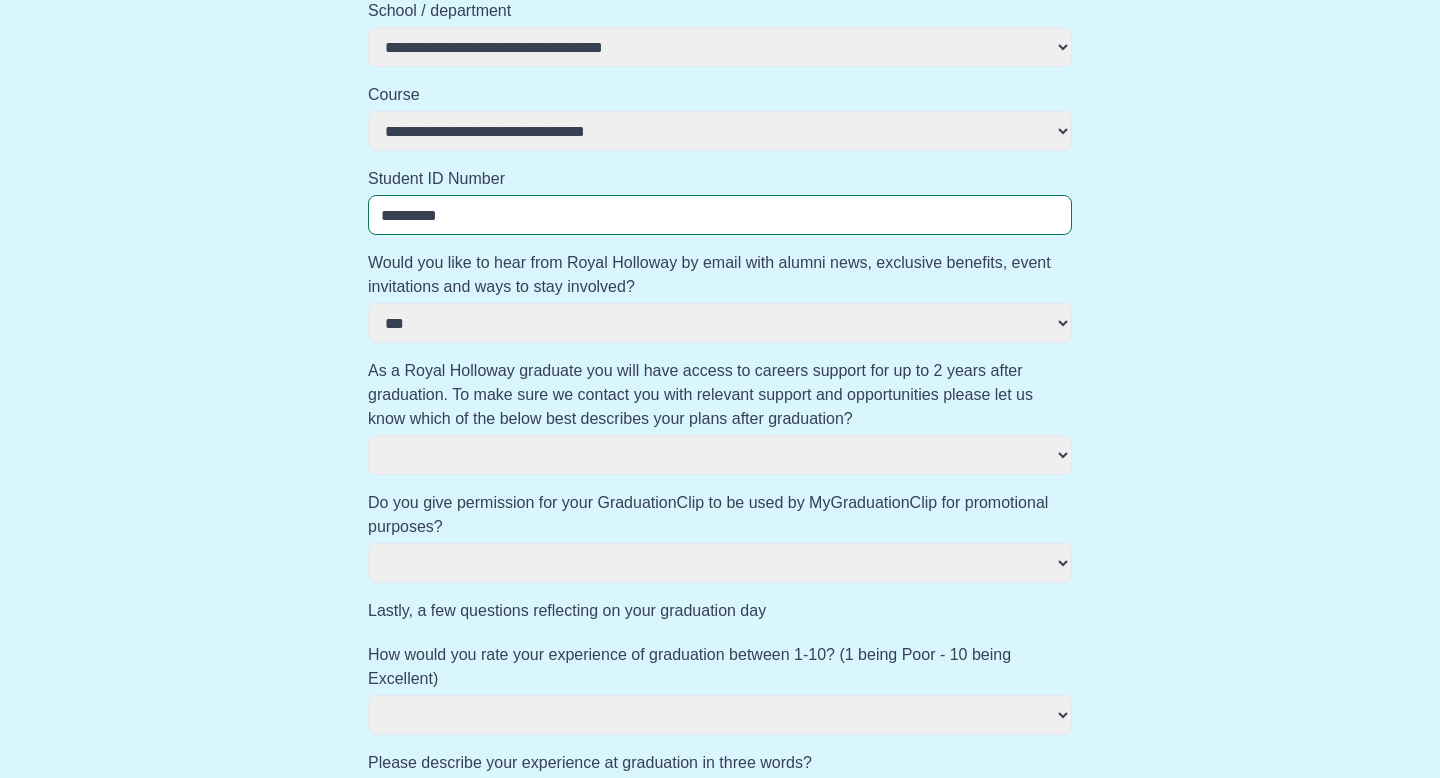 select on "**********" 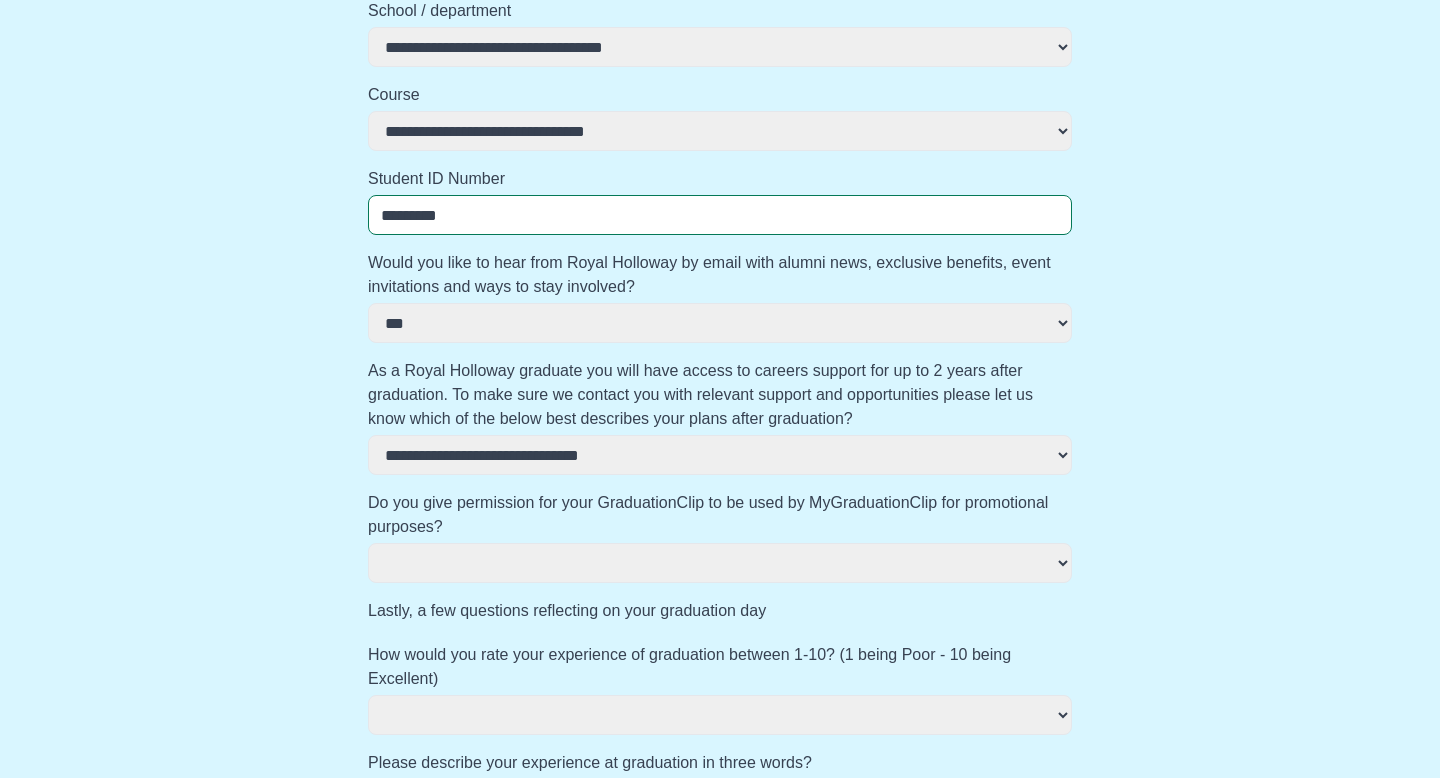 select 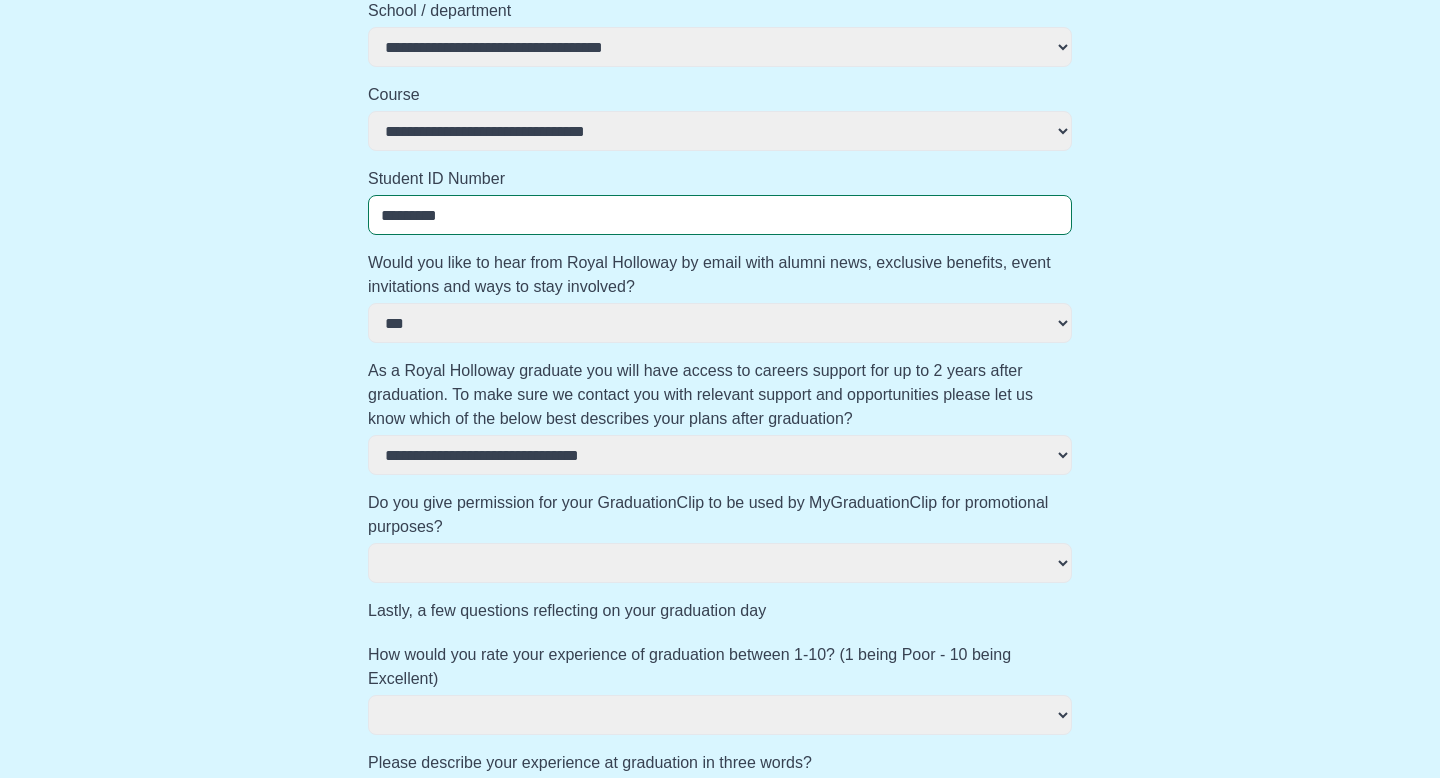 select 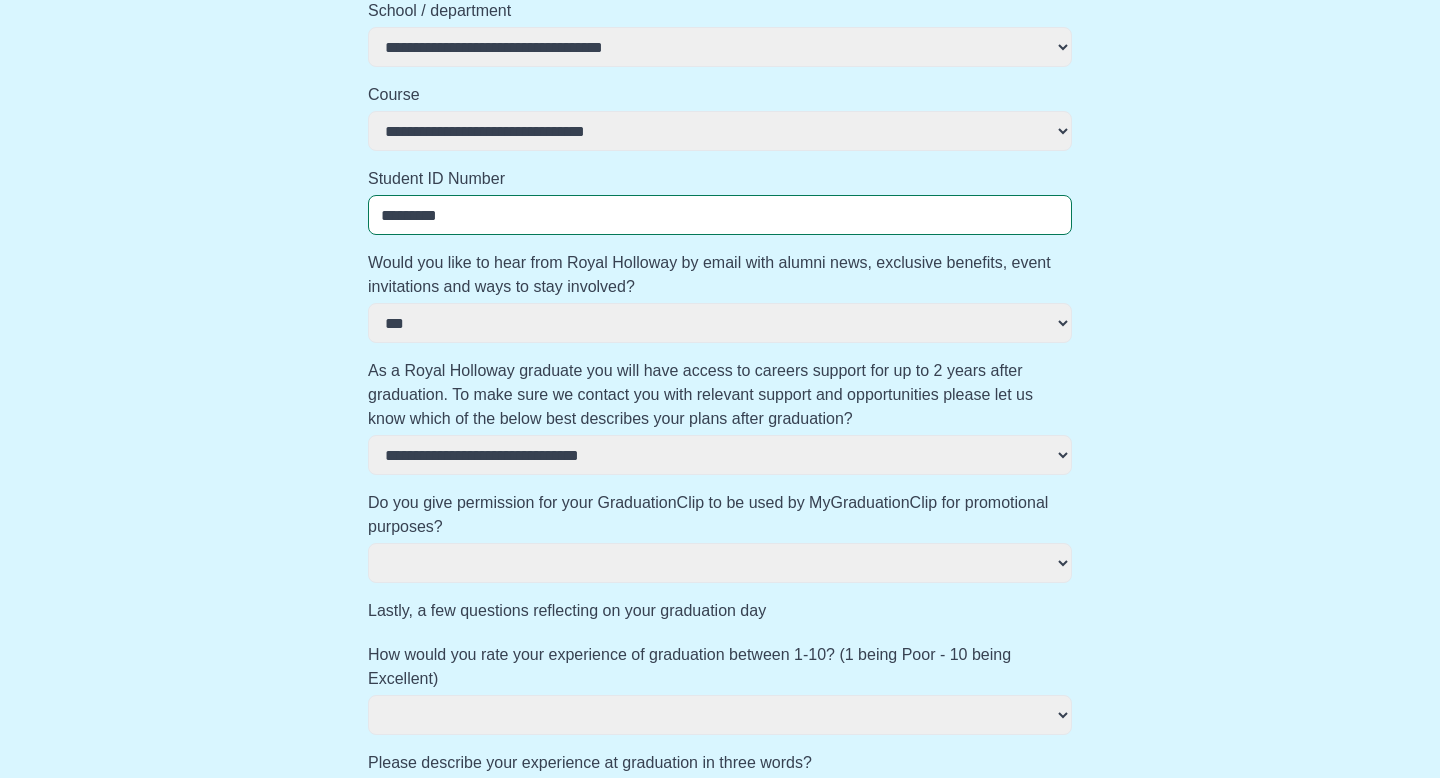 click on "*** **" at bounding box center [720, 563] 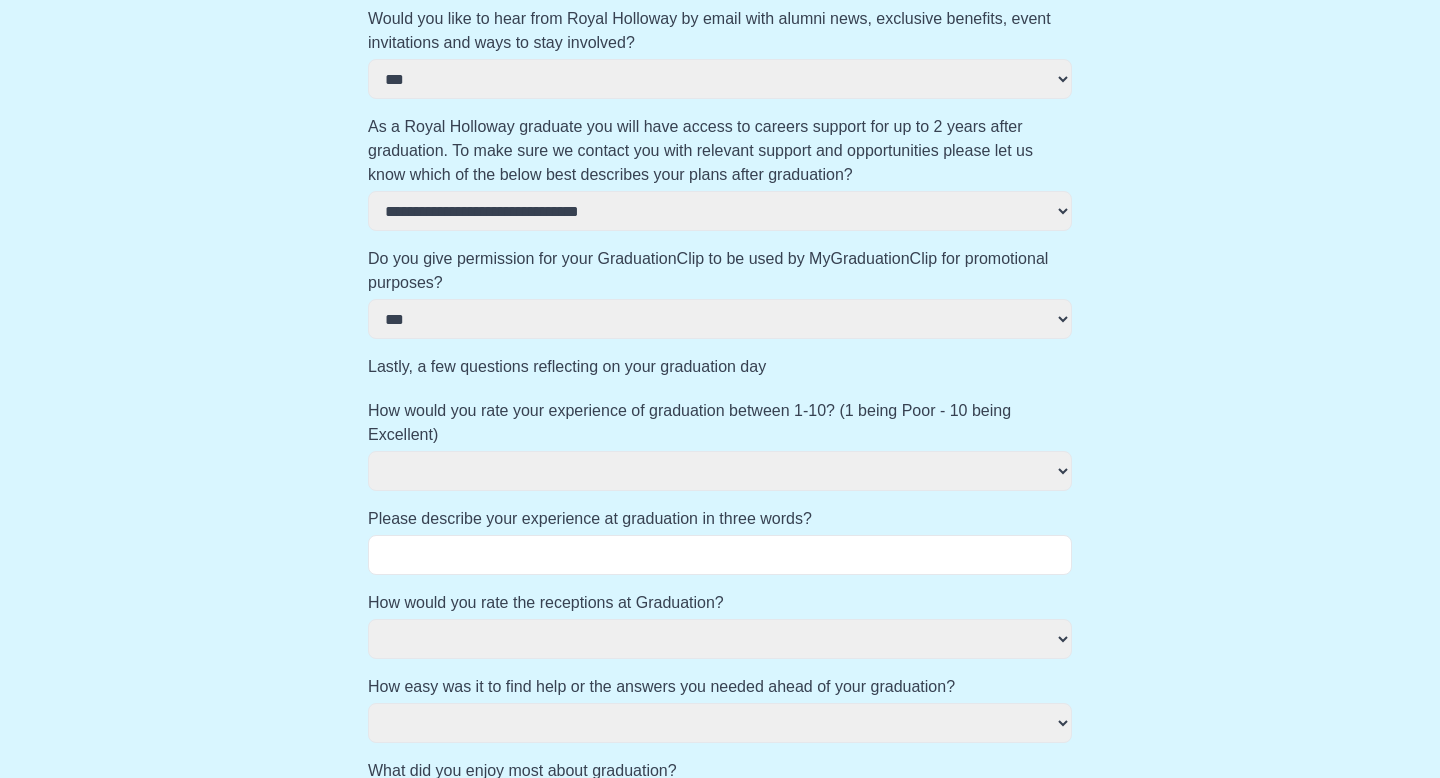 scroll, scrollTop: 800, scrollLeft: 0, axis: vertical 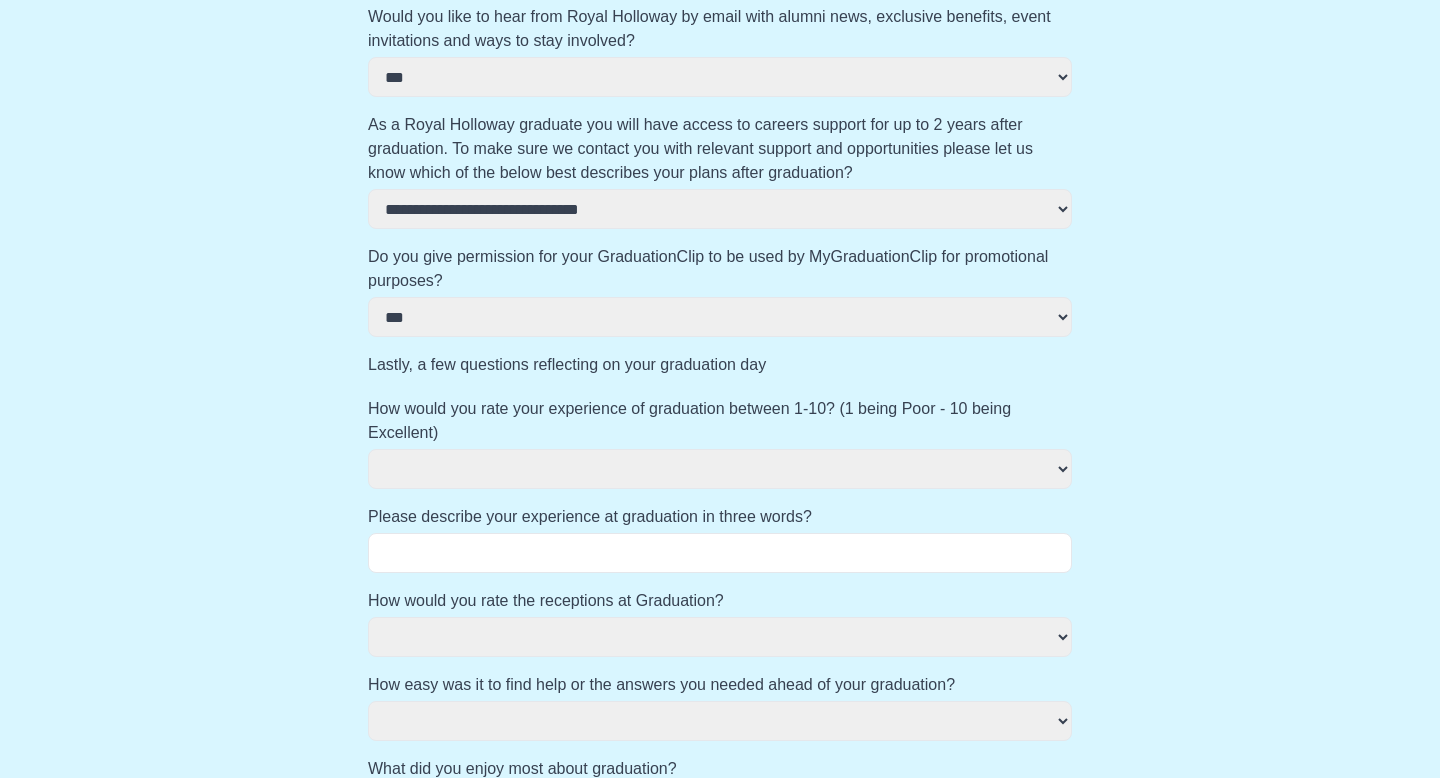 click on "*** **" at bounding box center [720, 317] 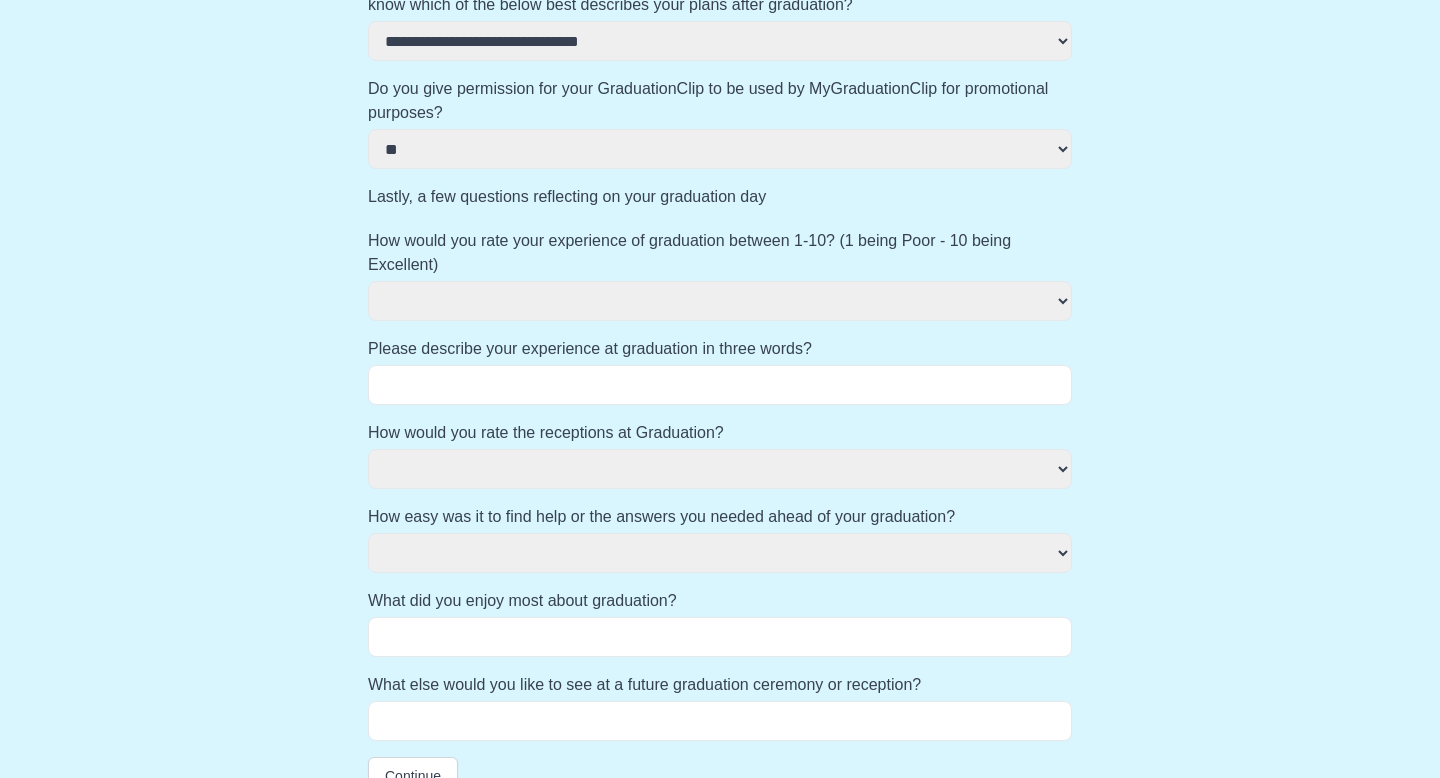 scroll, scrollTop: 976, scrollLeft: 0, axis: vertical 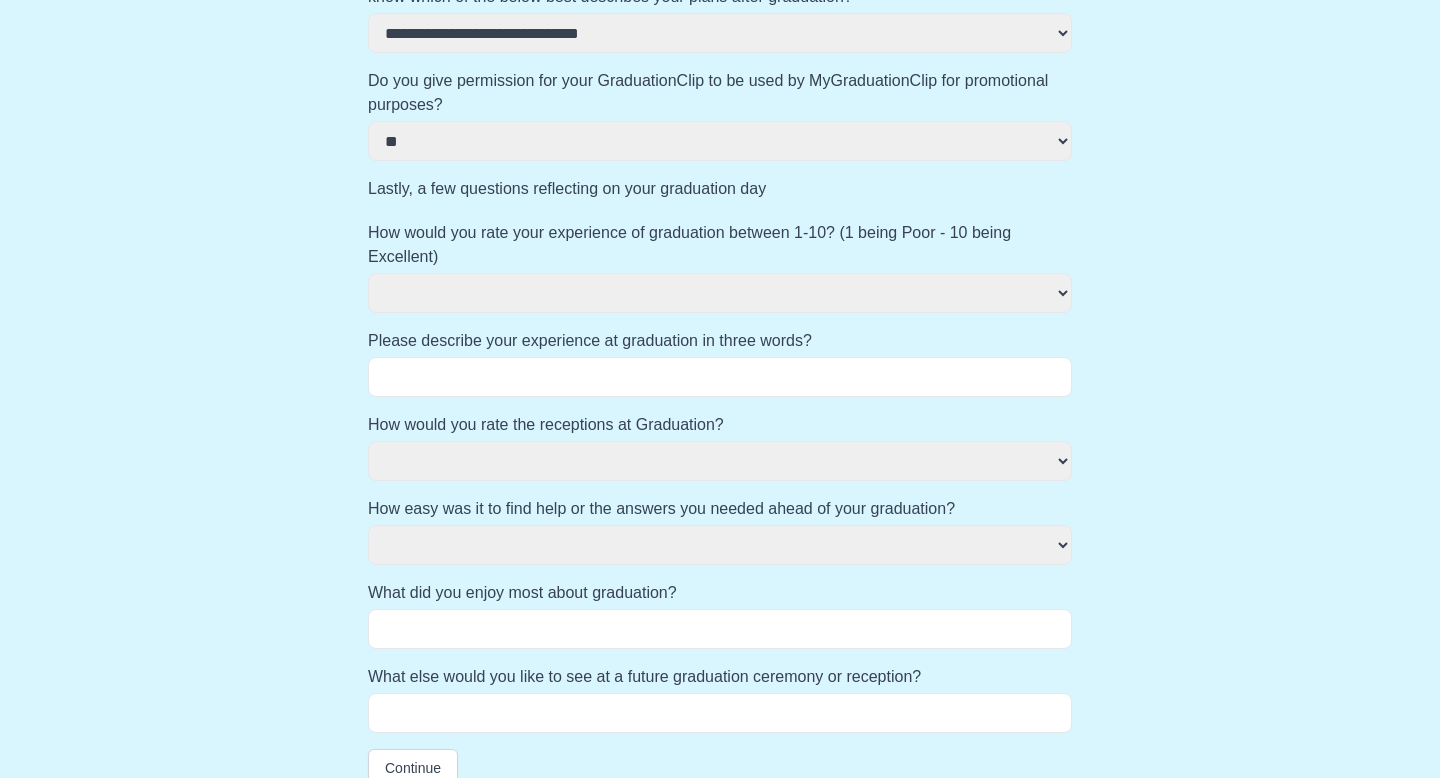 click on "**********" at bounding box center [720, 293] 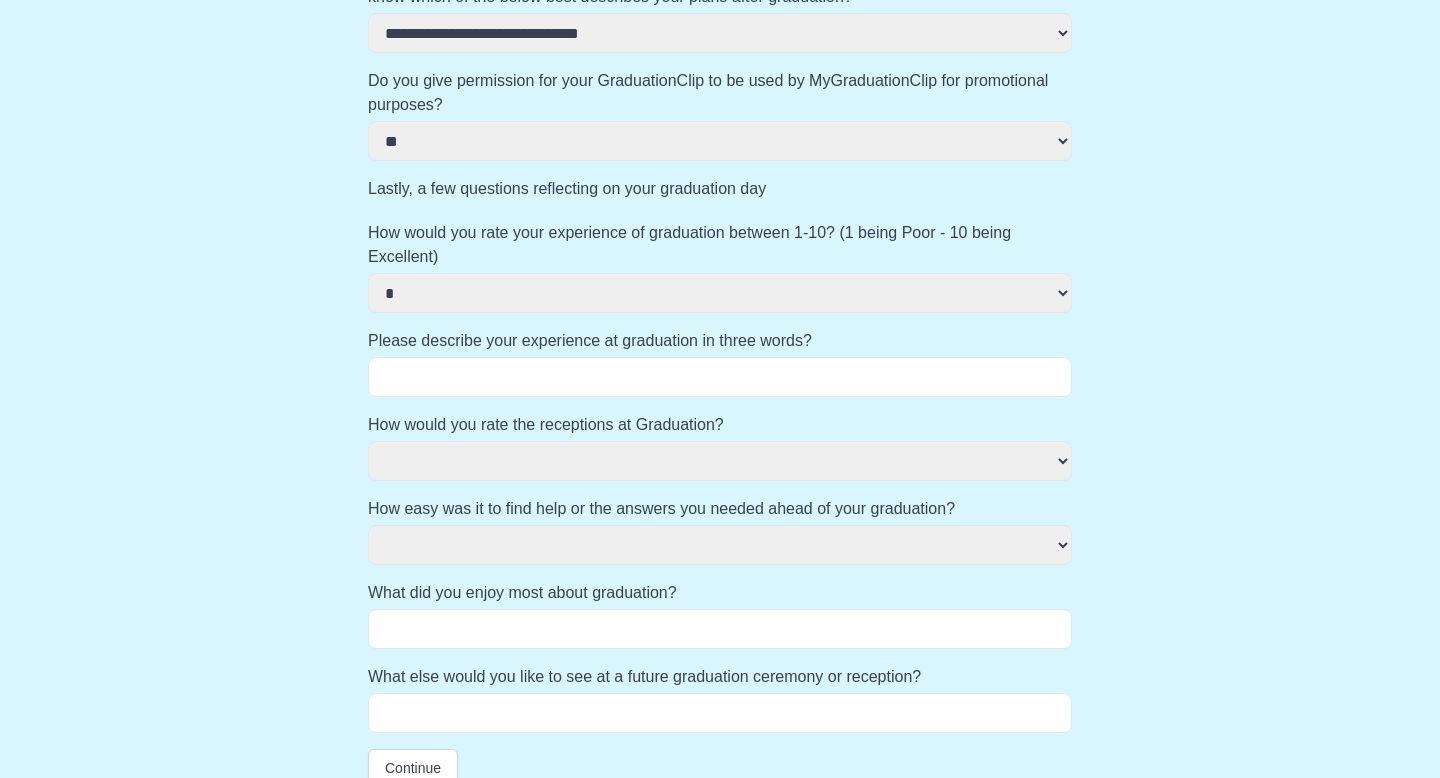 click on "**********" at bounding box center [720, 293] 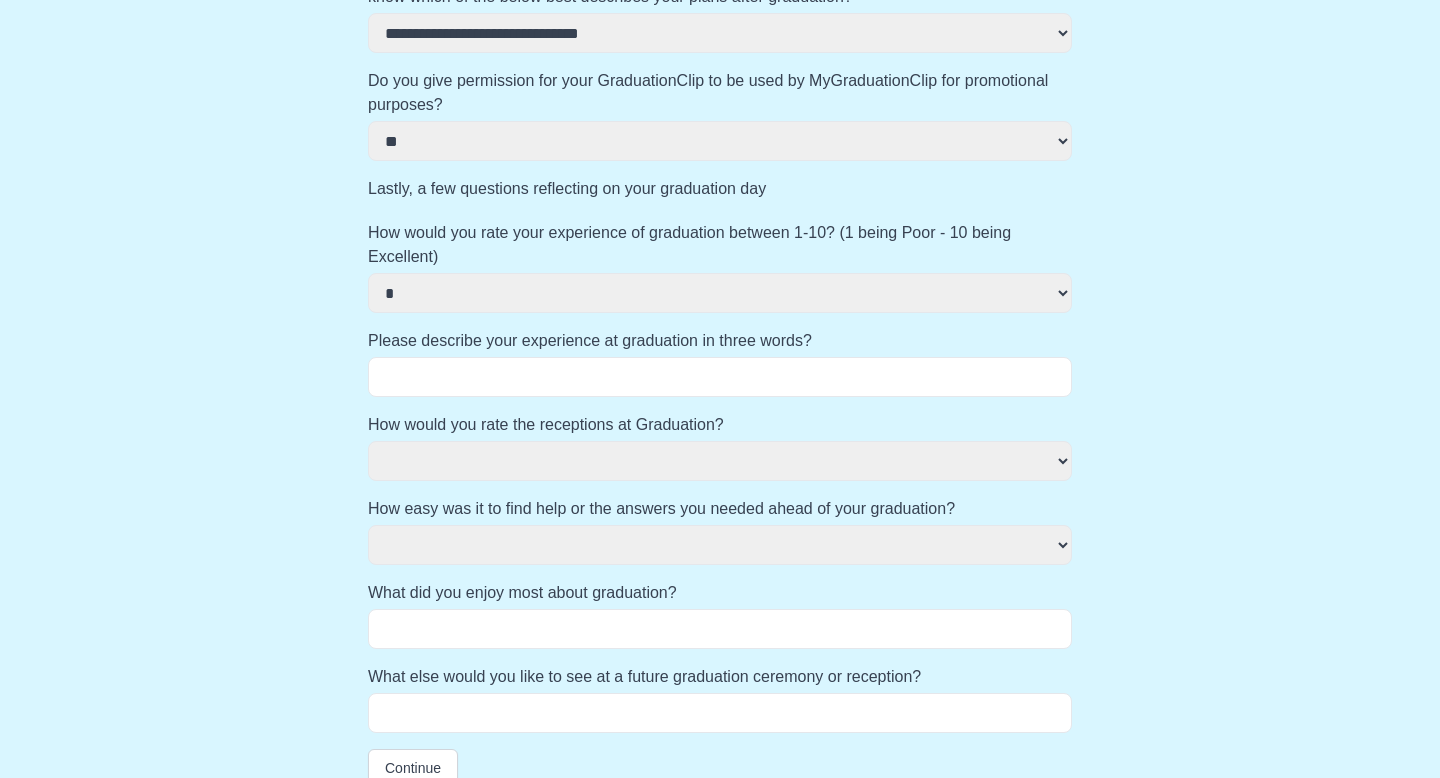 click on "Please describe your experience at graduation in three words?" at bounding box center [720, 377] 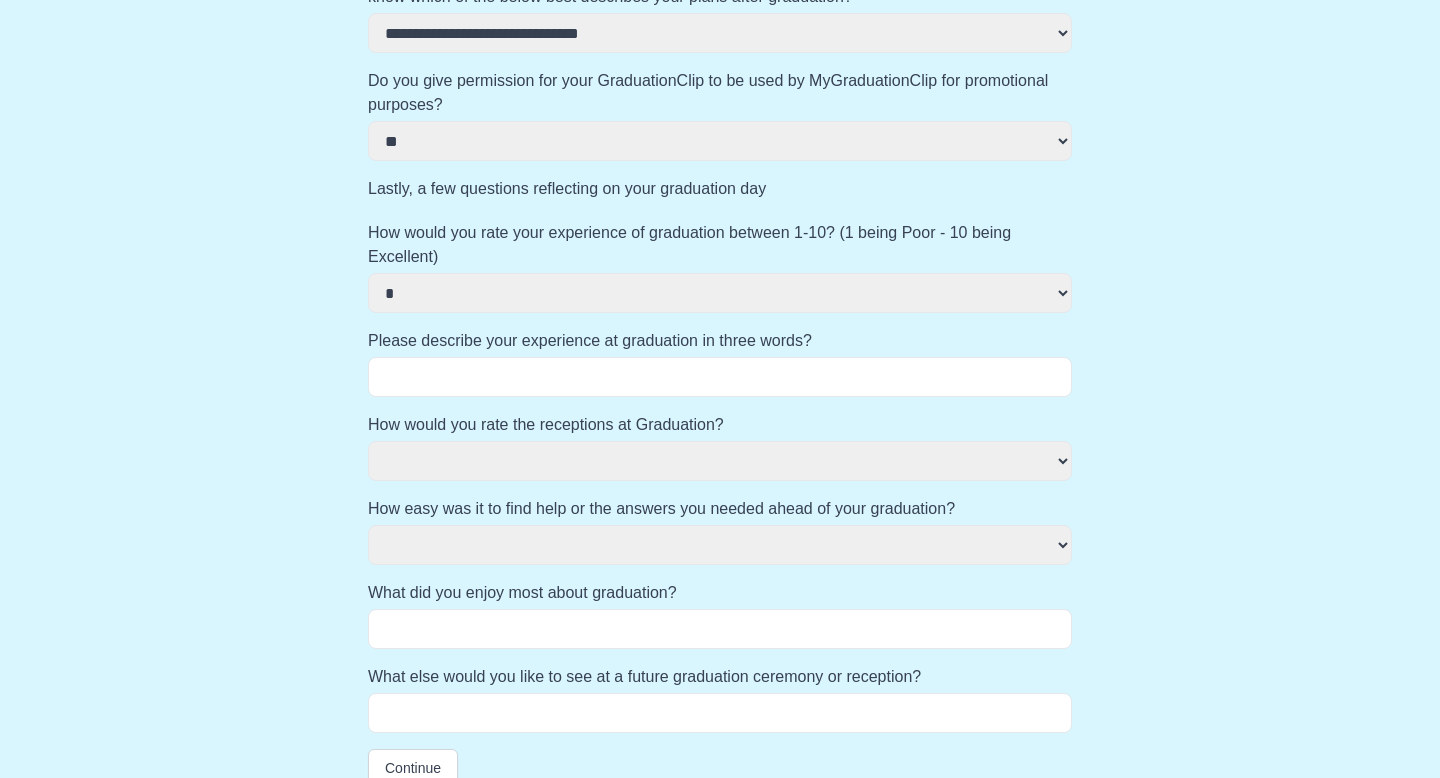 scroll, scrollTop: 1001, scrollLeft: 0, axis: vertical 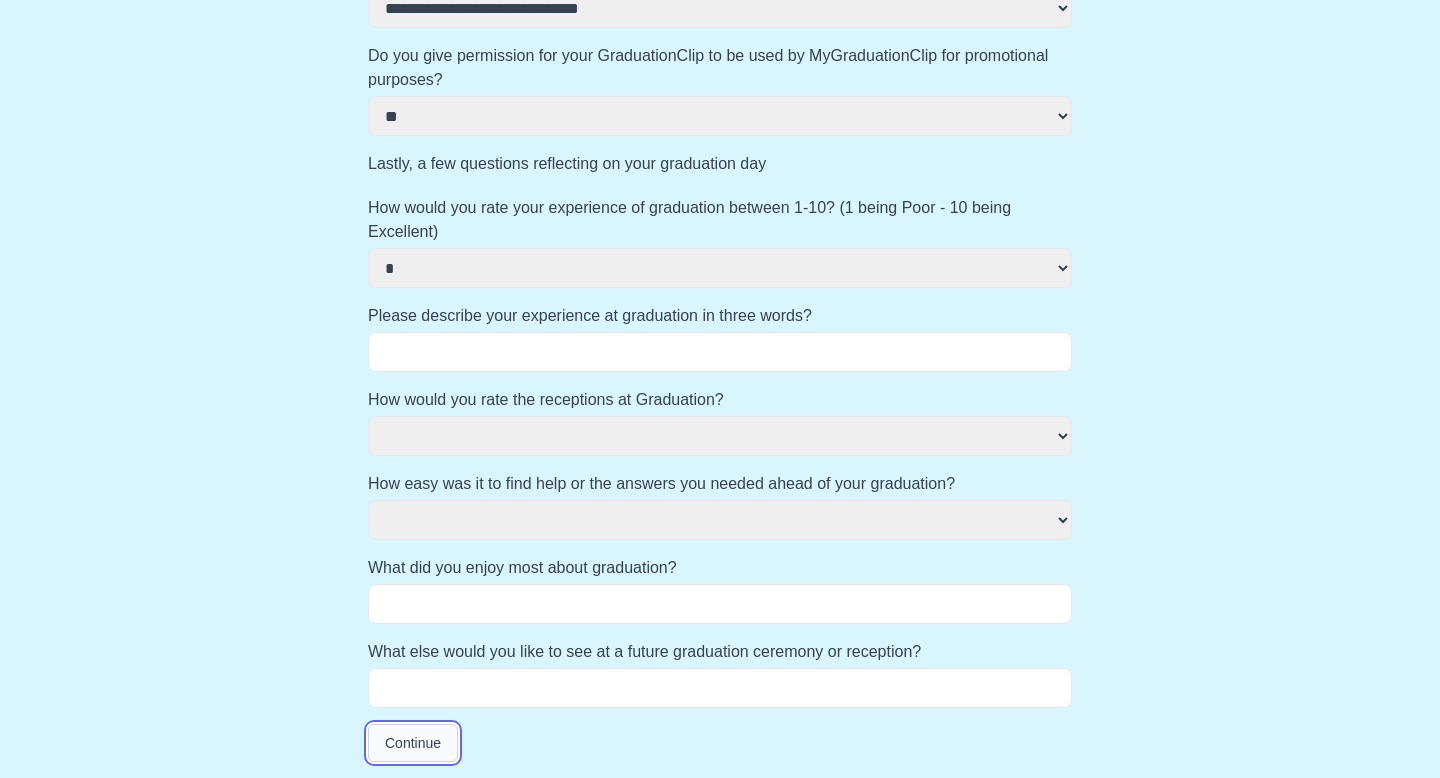 click on "Continue" at bounding box center (413, 743) 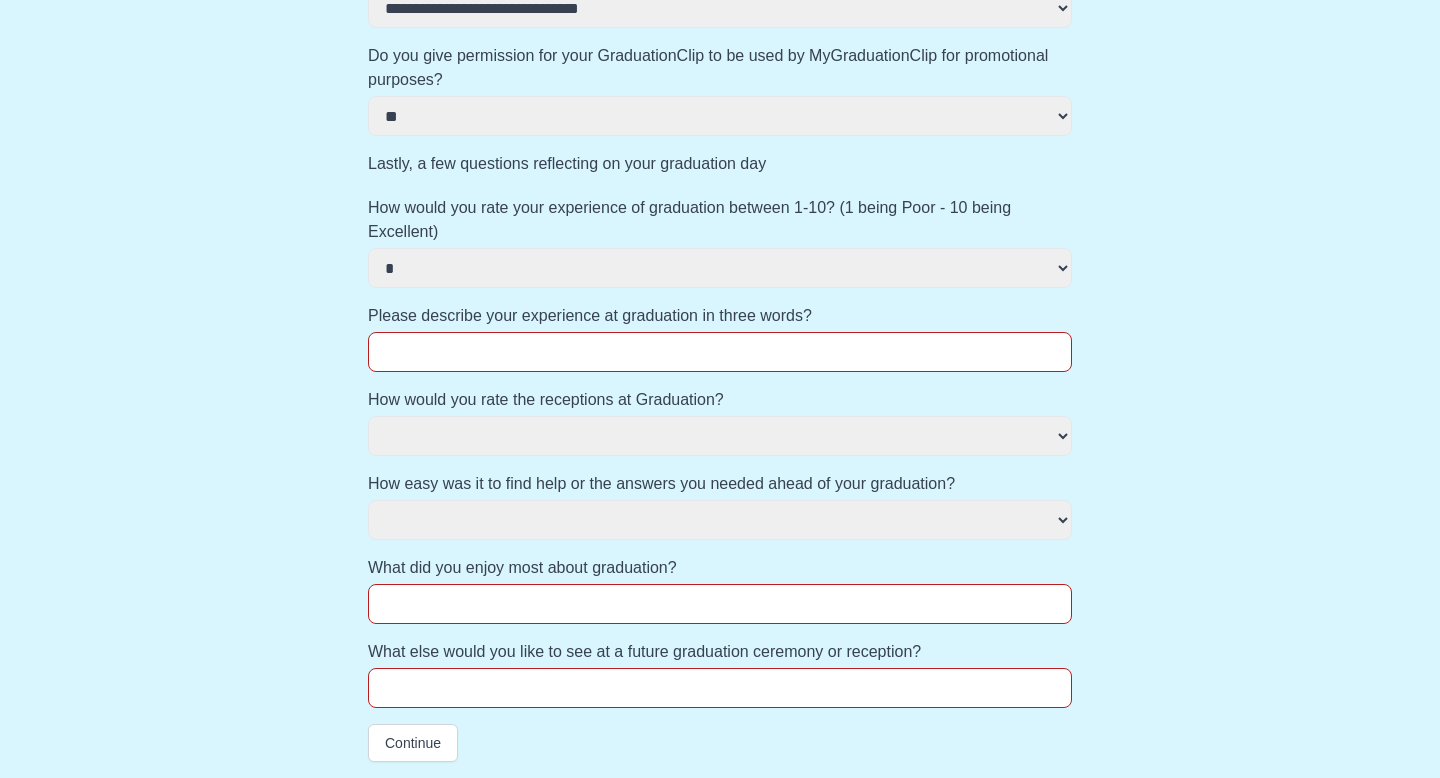 click on "Please describe your experience at graduation in three words?" at bounding box center [720, 352] 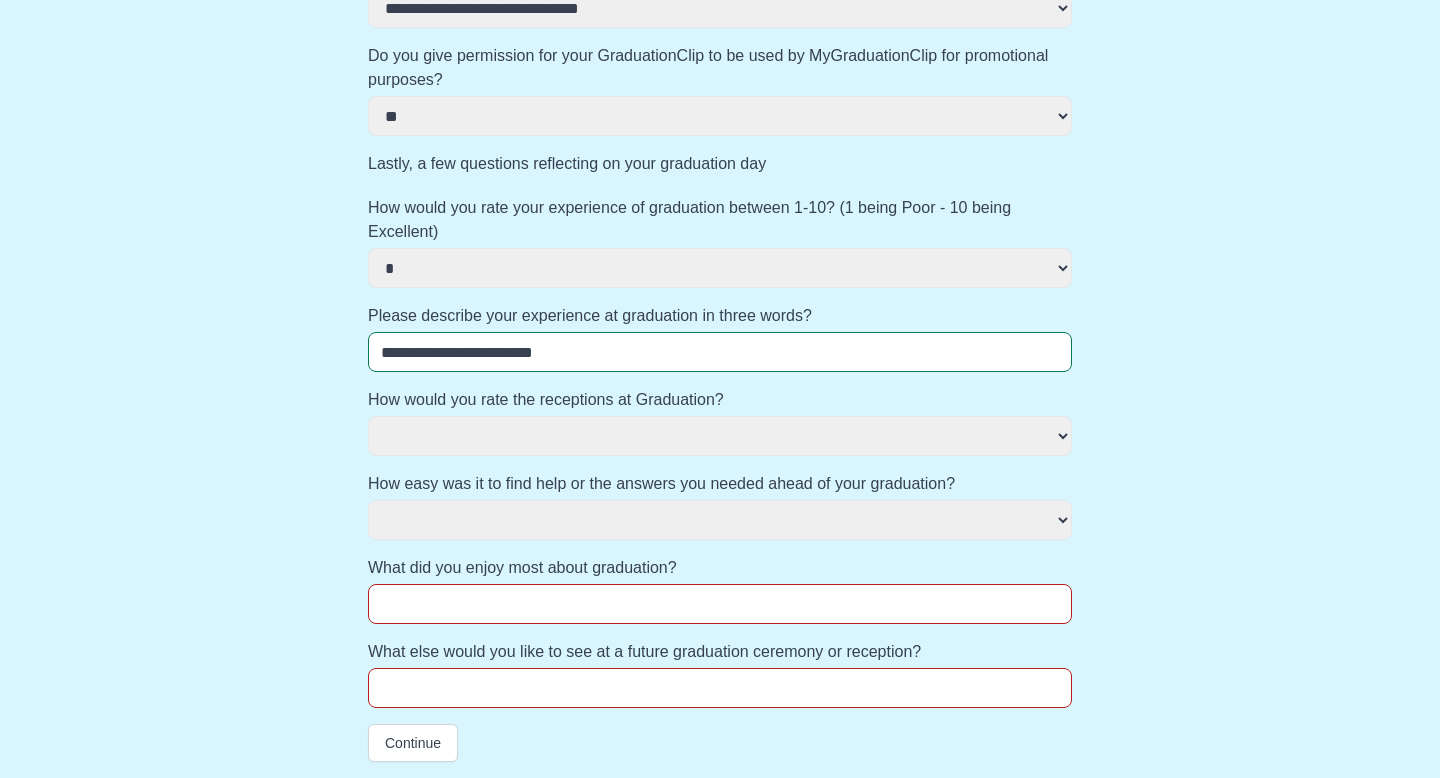click on "What did you enjoy most about graduation?" at bounding box center [720, 604] 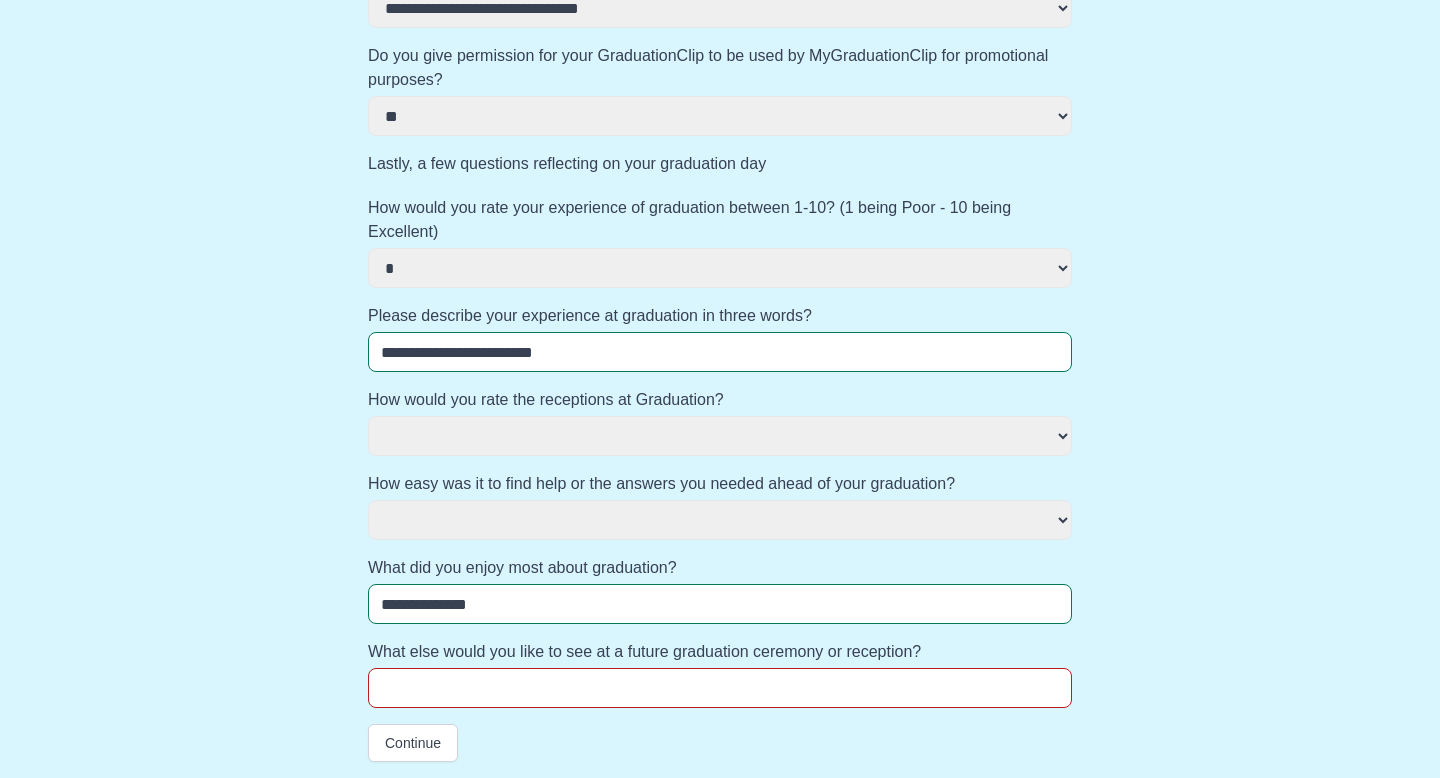 click on "What else would you like to see at a future graduation ceremony or reception?" at bounding box center (720, 688) 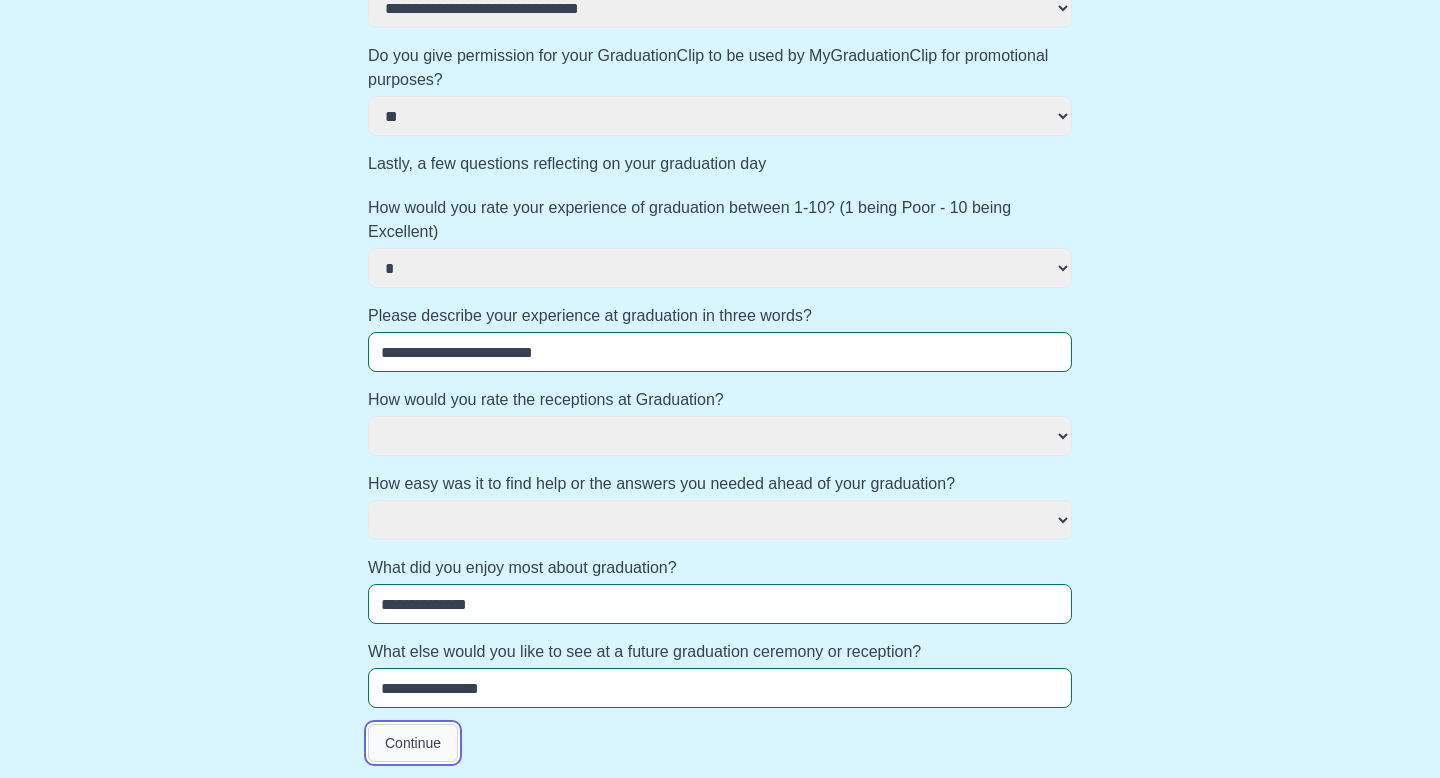 click on "Continue" at bounding box center (413, 743) 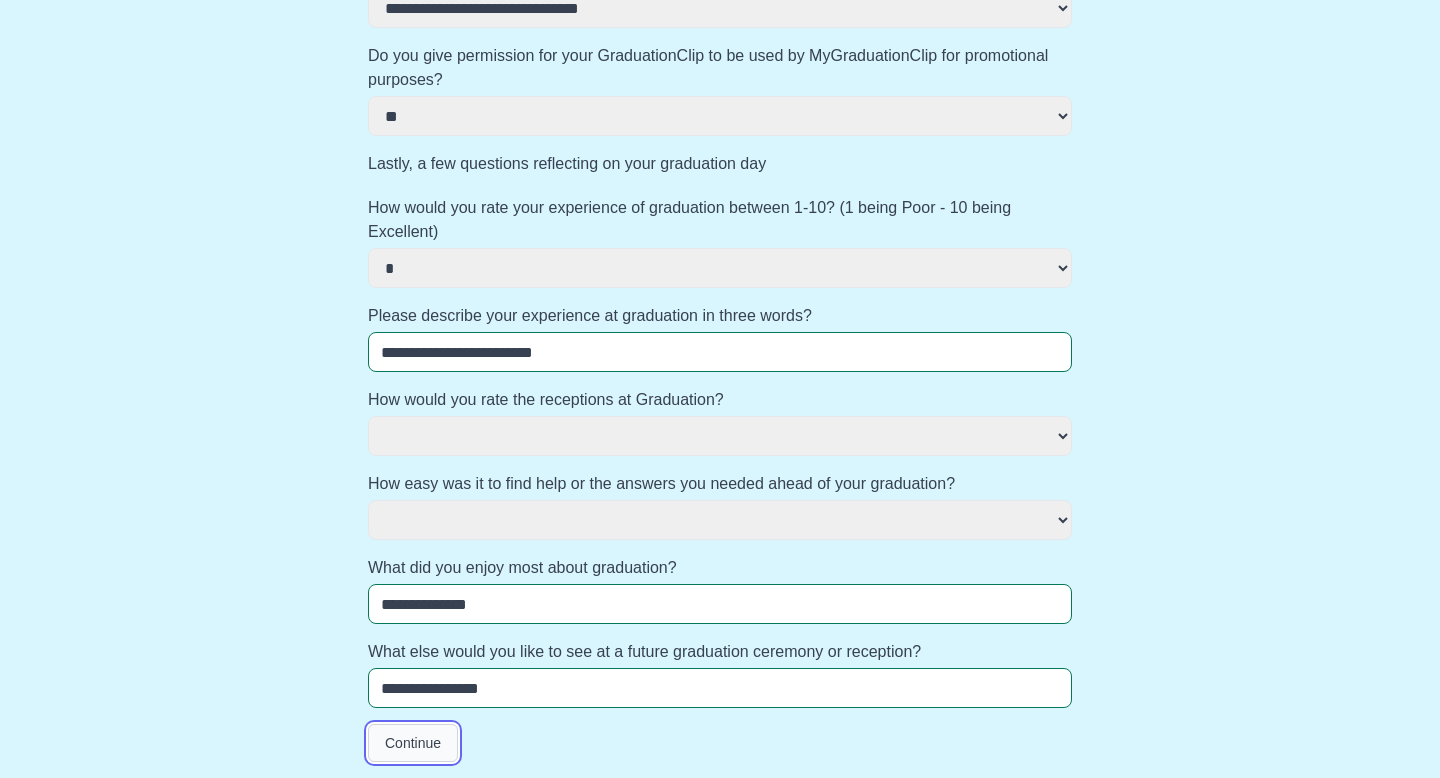 click on "Continue" at bounding box center (413, 743) 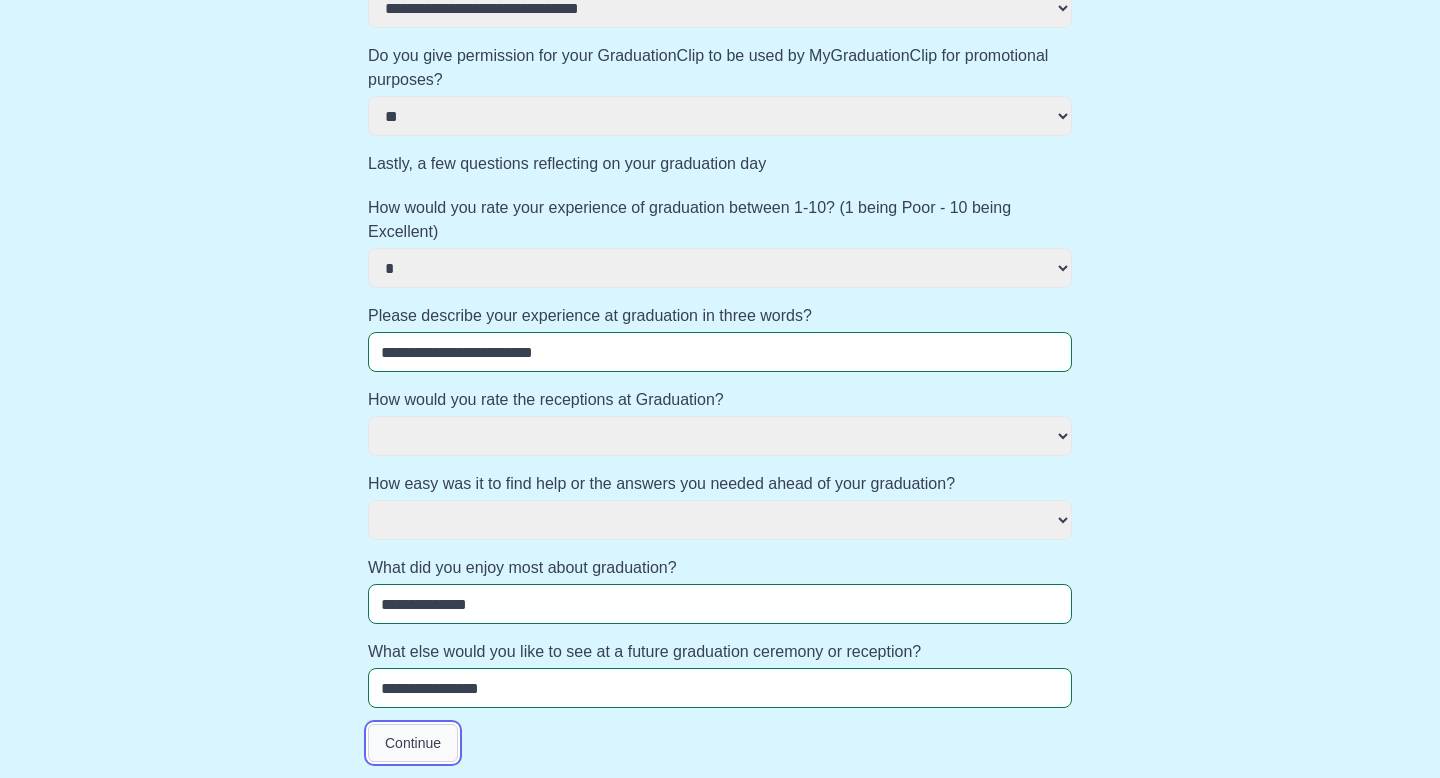 click on "Continue" at bounding box center (413, 743) 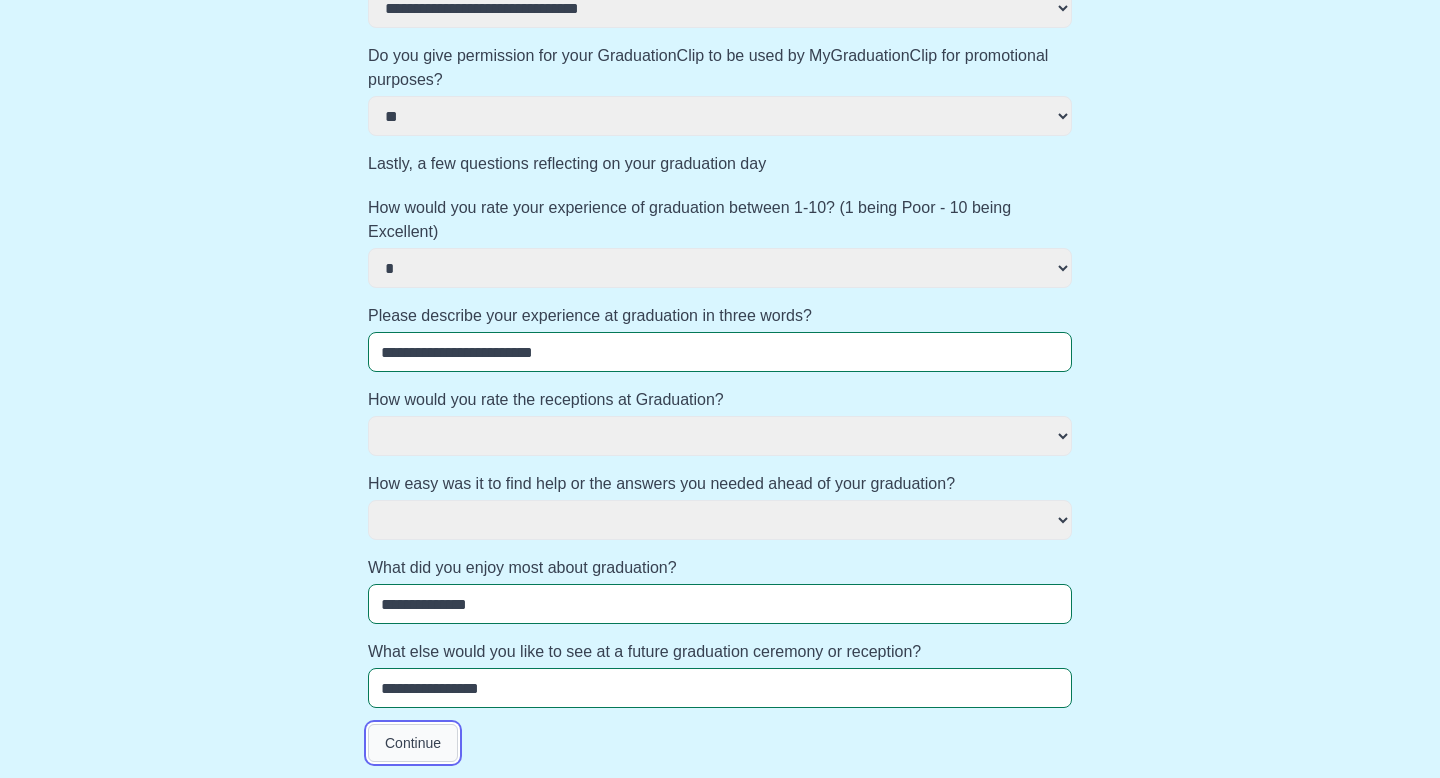 click on "Continue" at bounding box center [413, 743] 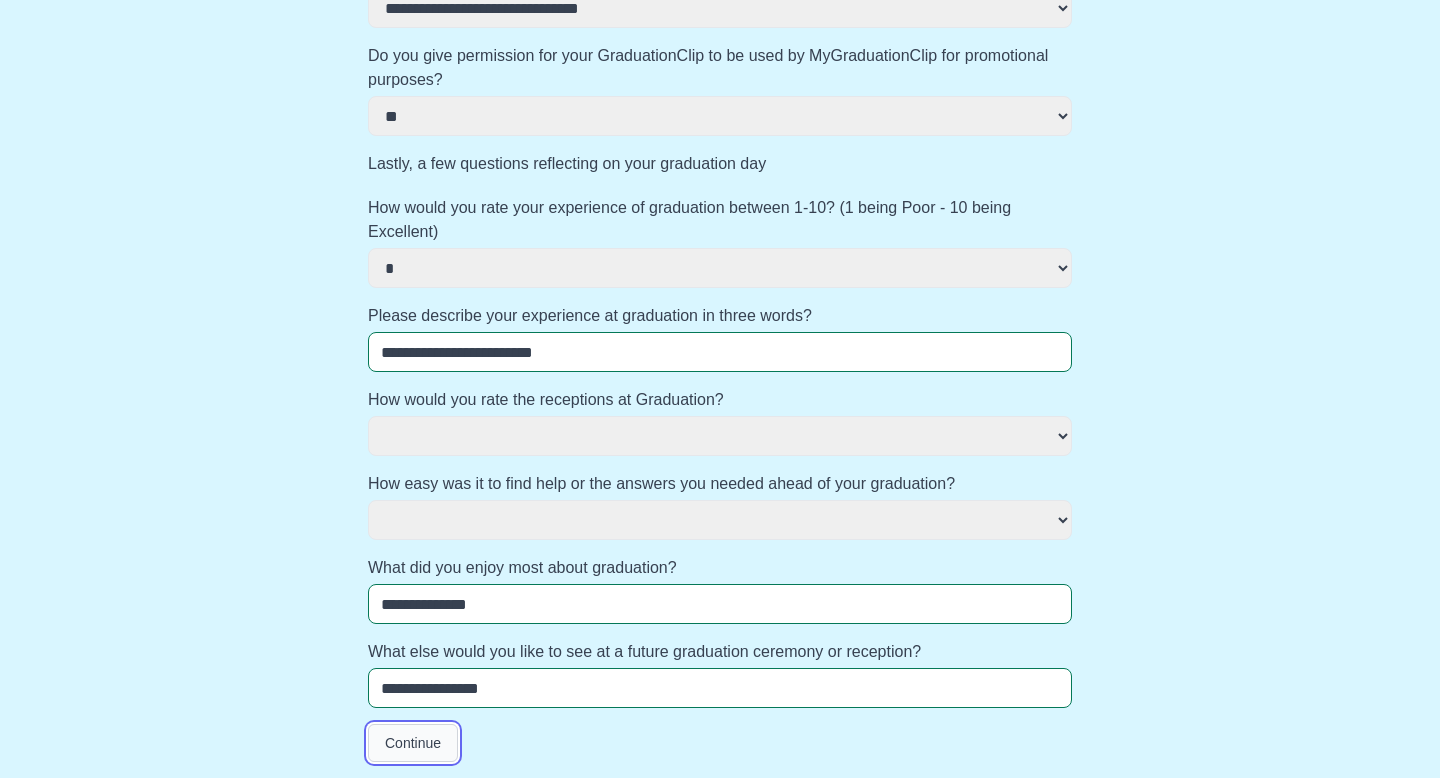 click on "Continue" at bounding box center [413, 743] 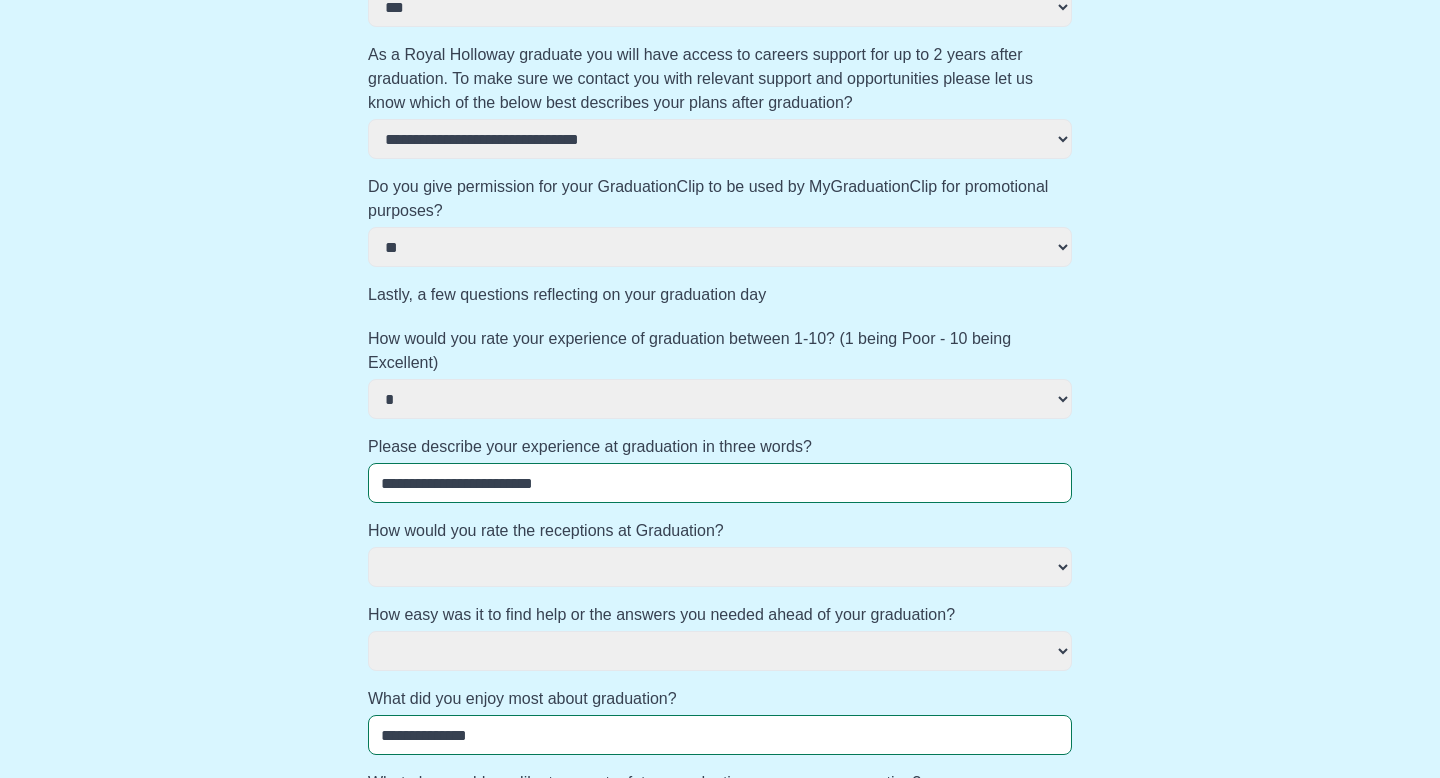 scroll, scrollTop: 1001, scrollLeft: 0, axis: vertical 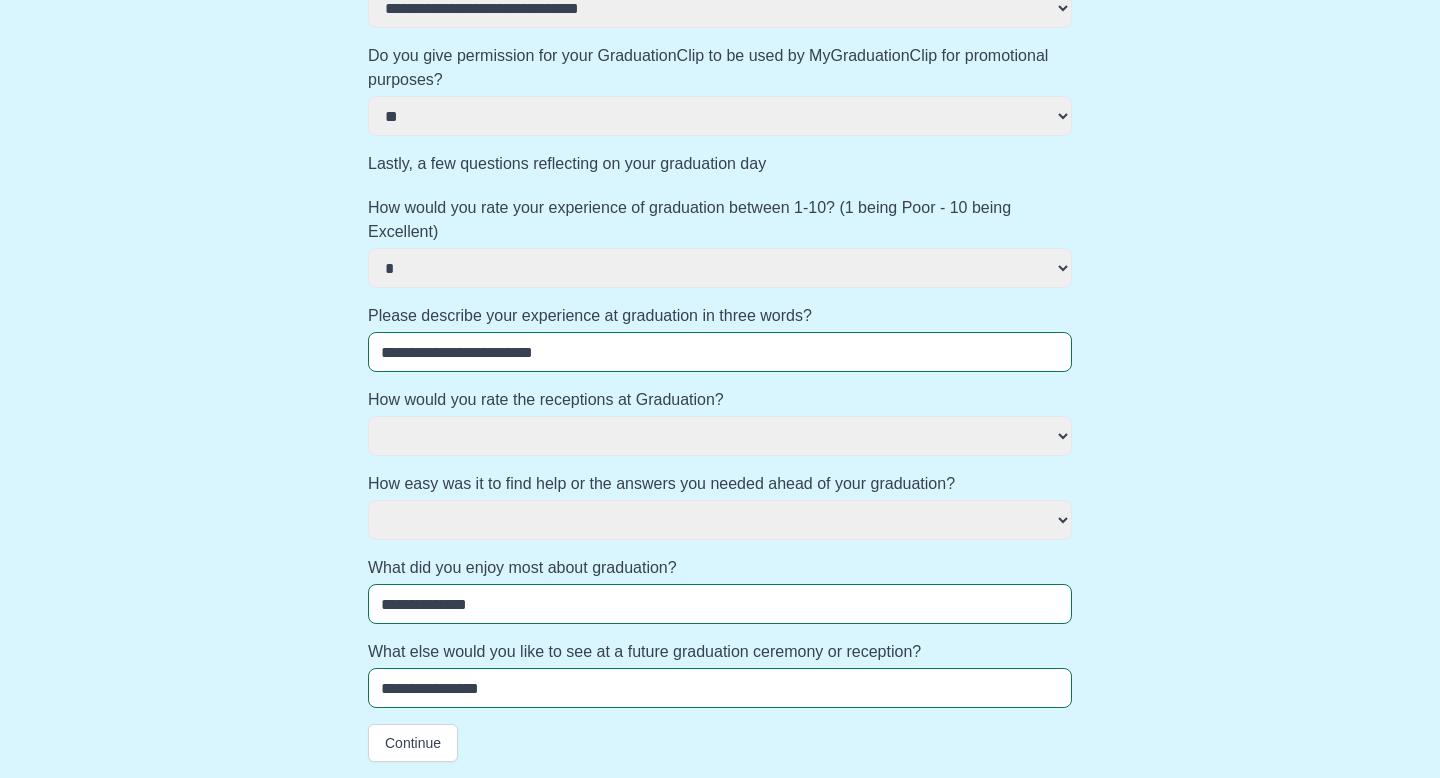 click on "********* **** ** **** *********" at bounding box center [720, 436] 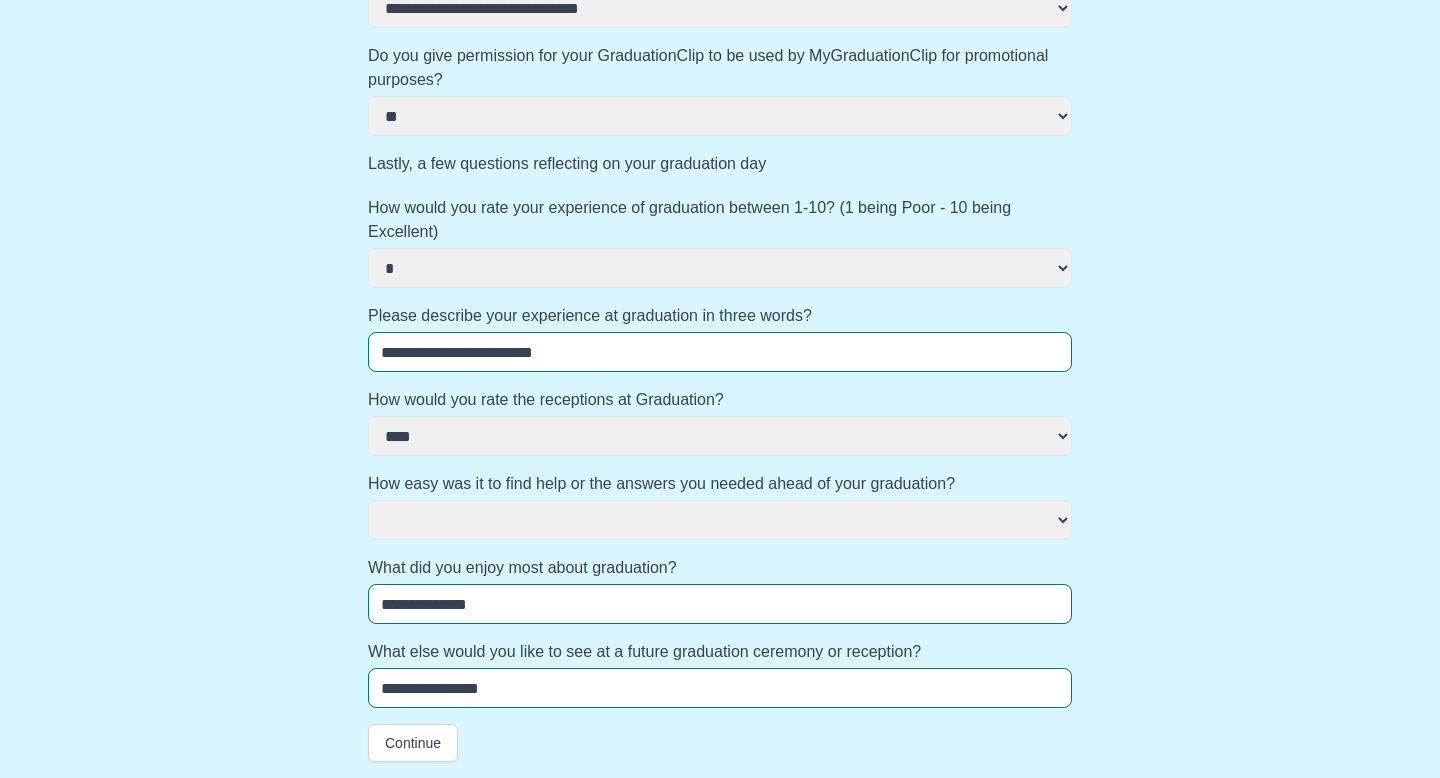 click on "**********" at bounding box center (720, 520) 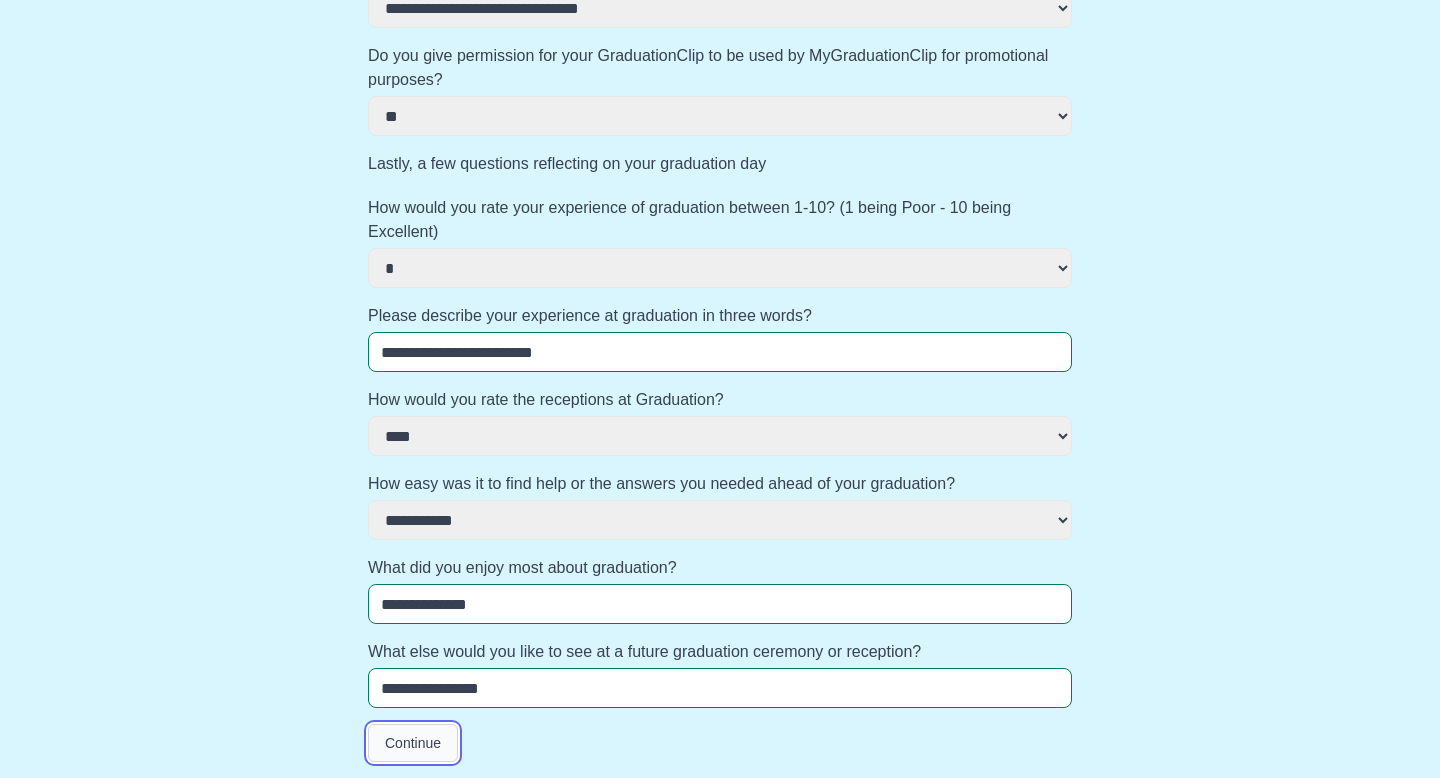 click on "Continue" at bounding box center [413, 743] 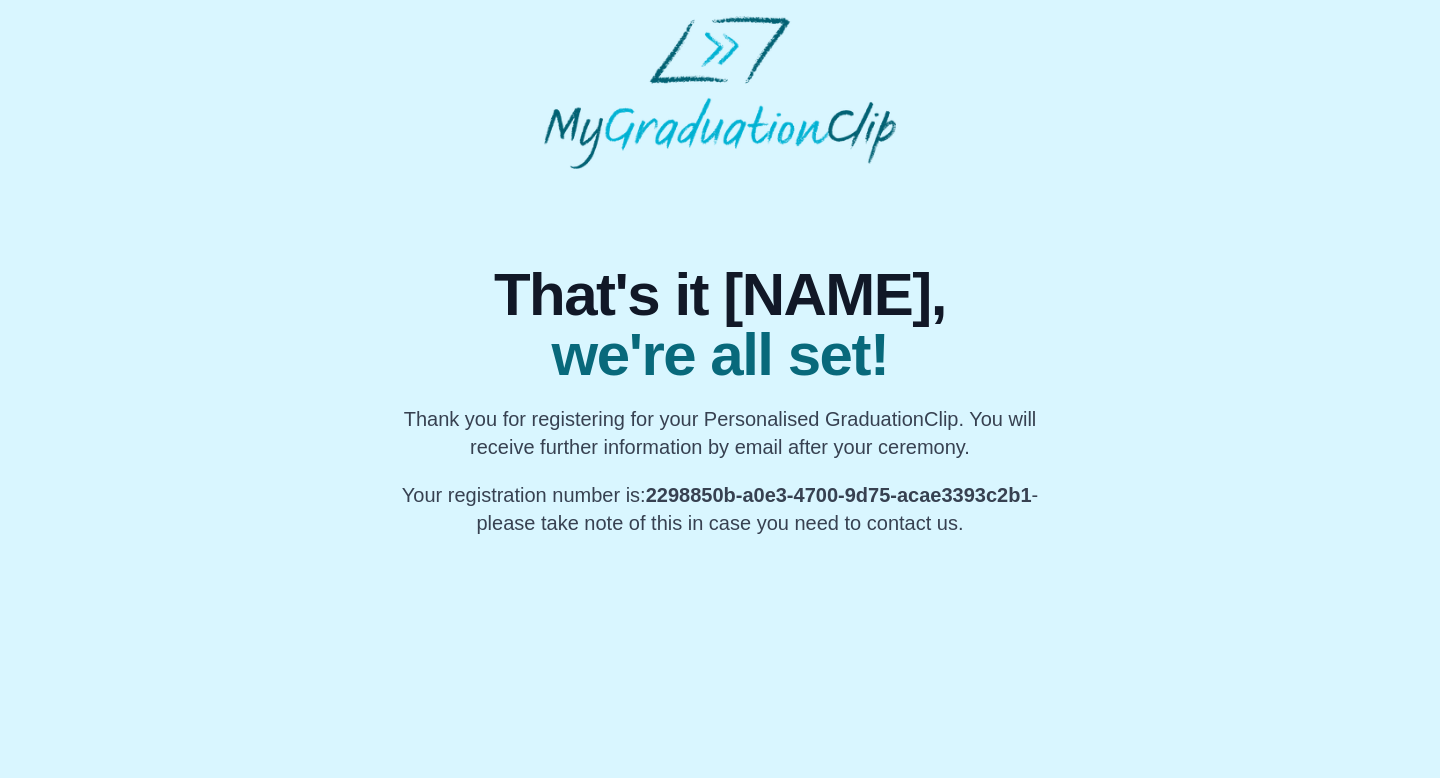scroll, scrollTop: 0, scrollLeft: 0, axis: both 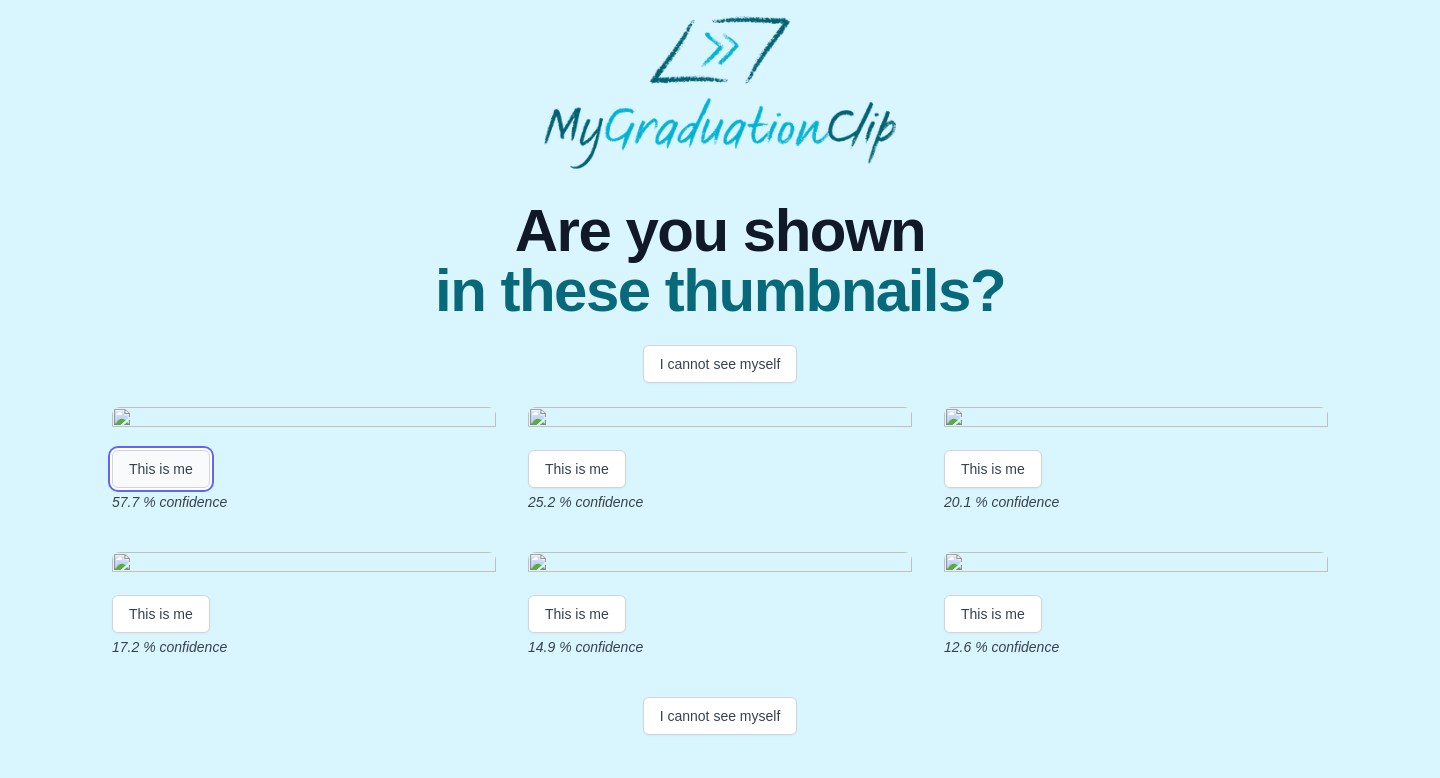 click on "This is me" at bounding box center [161, 469] 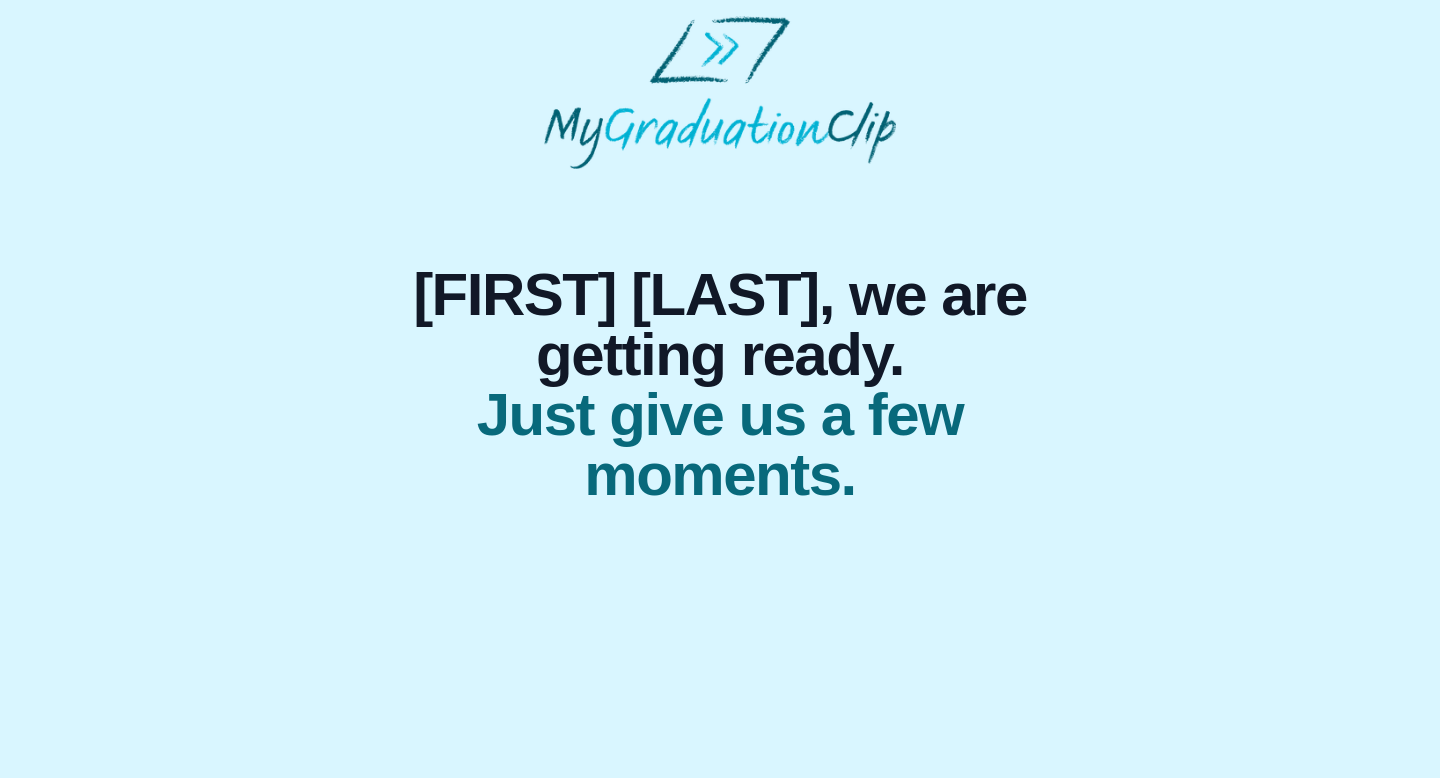 scroll, scrollTop: 0, scrollLeft: 0, axis: both 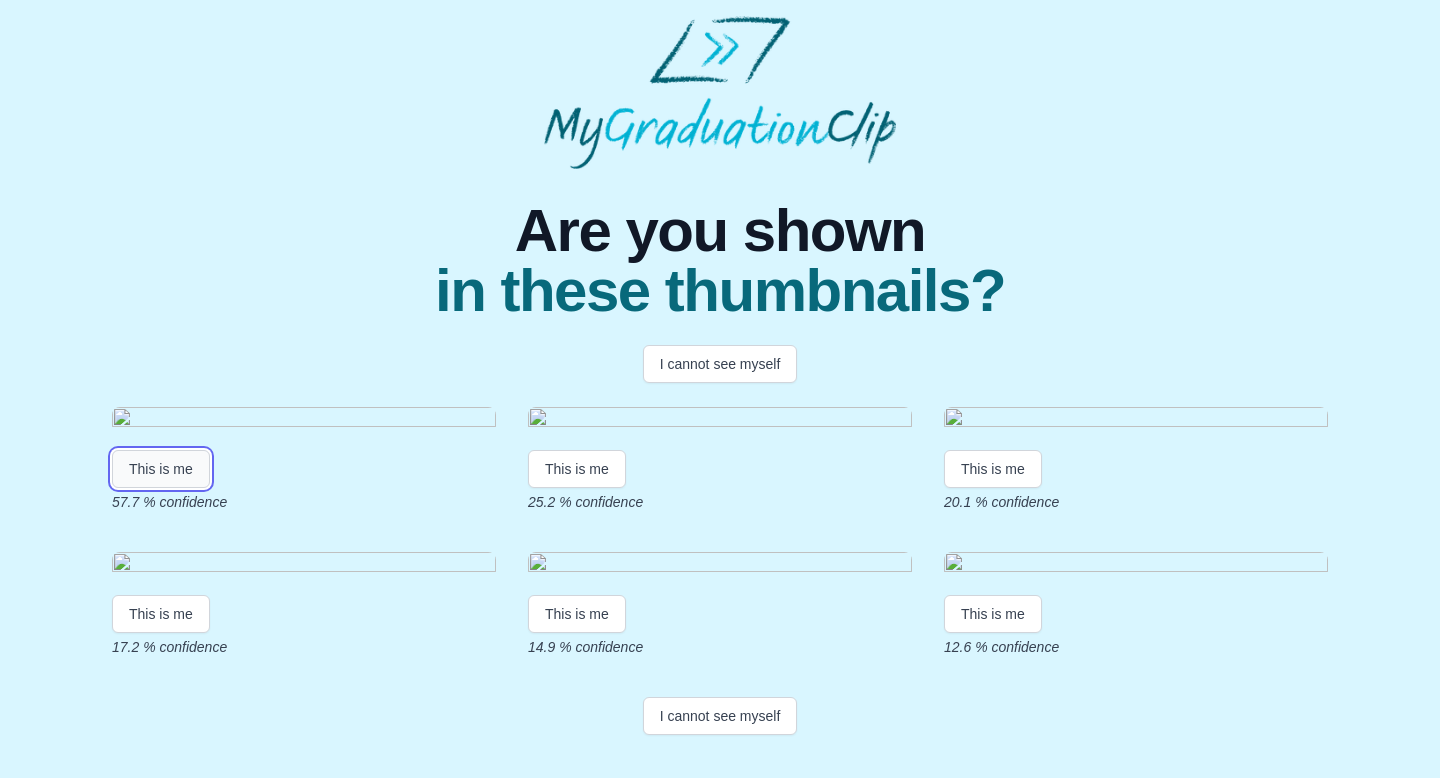 click on "This is me" at bounding box center [161, 469] 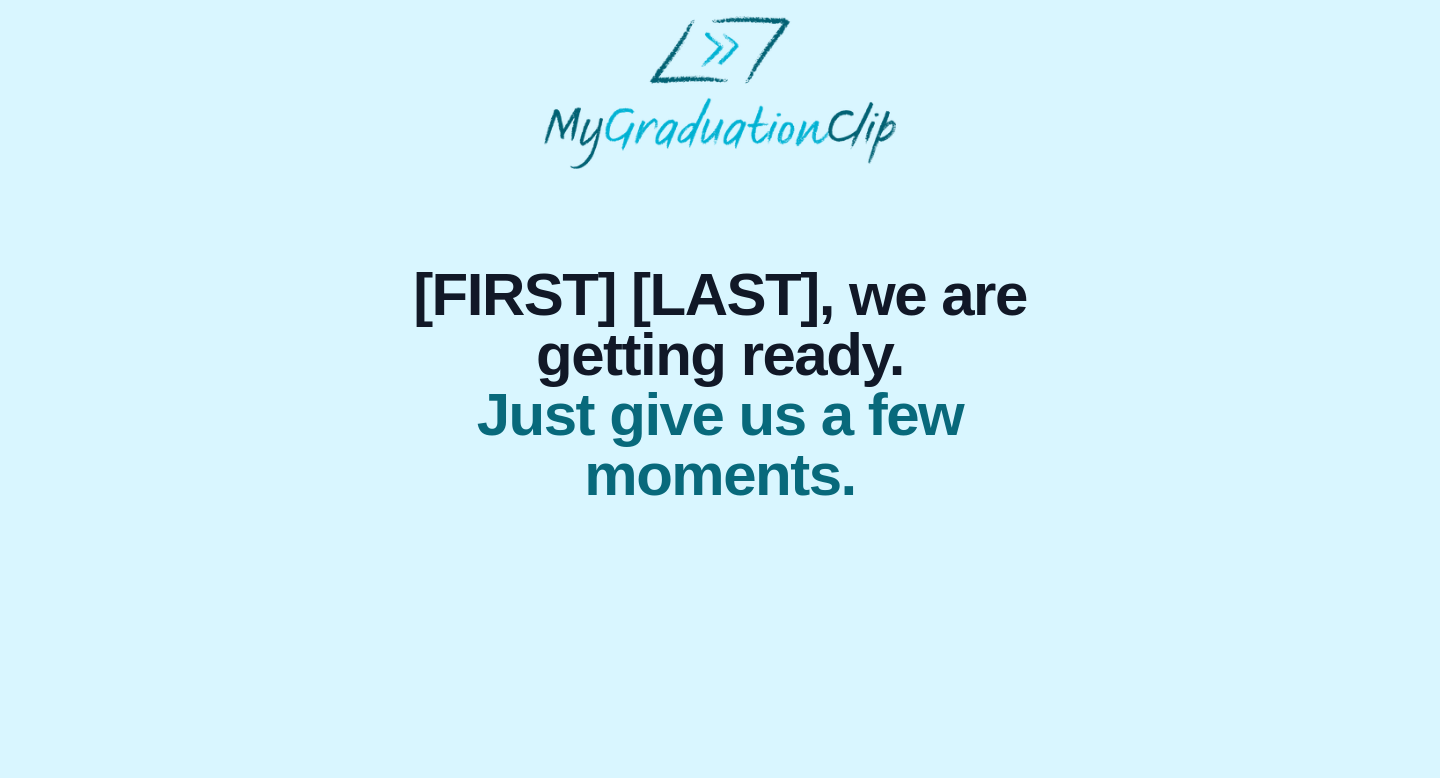 scroll, scrollTop: 0, scrollLeft: 0, axis: both 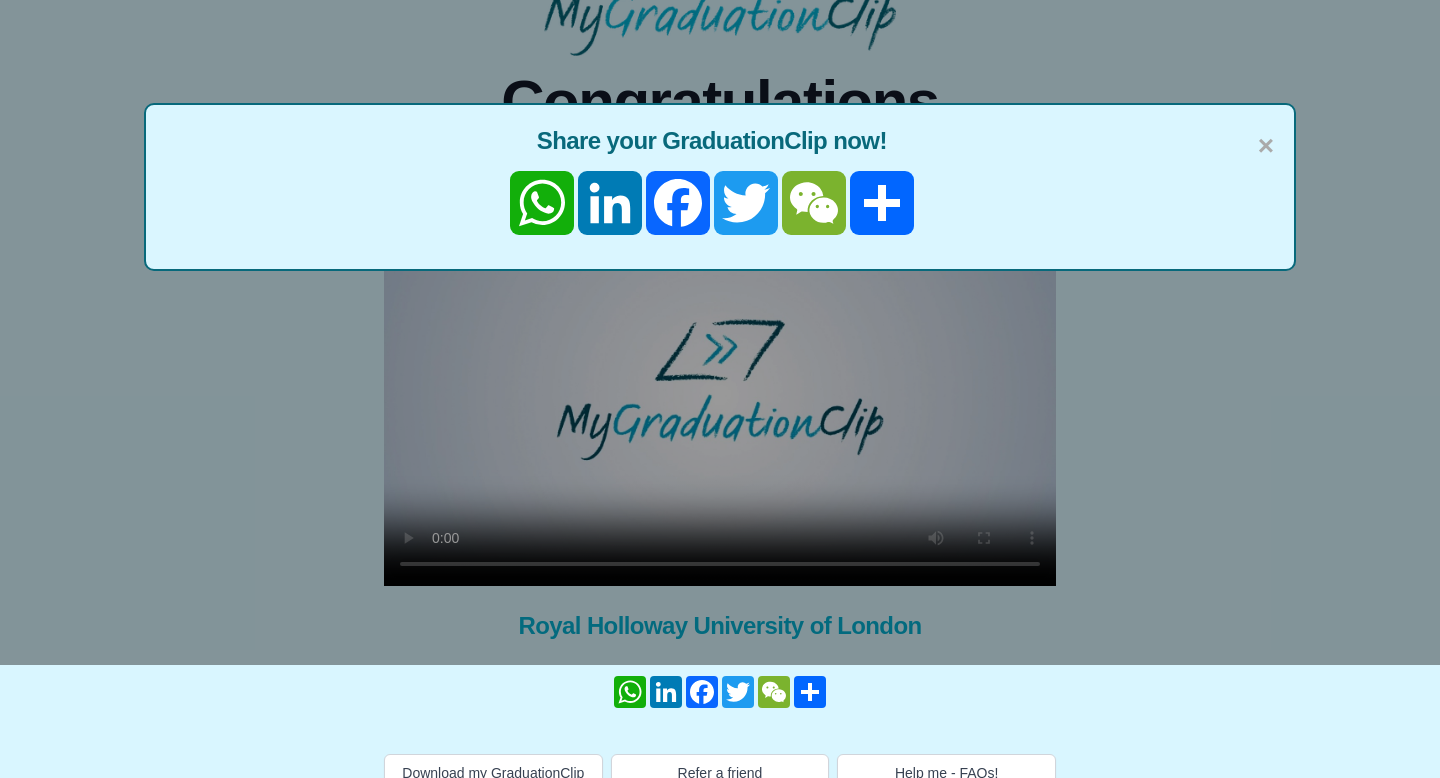 click on "×" at bounding box center [1266, 146] 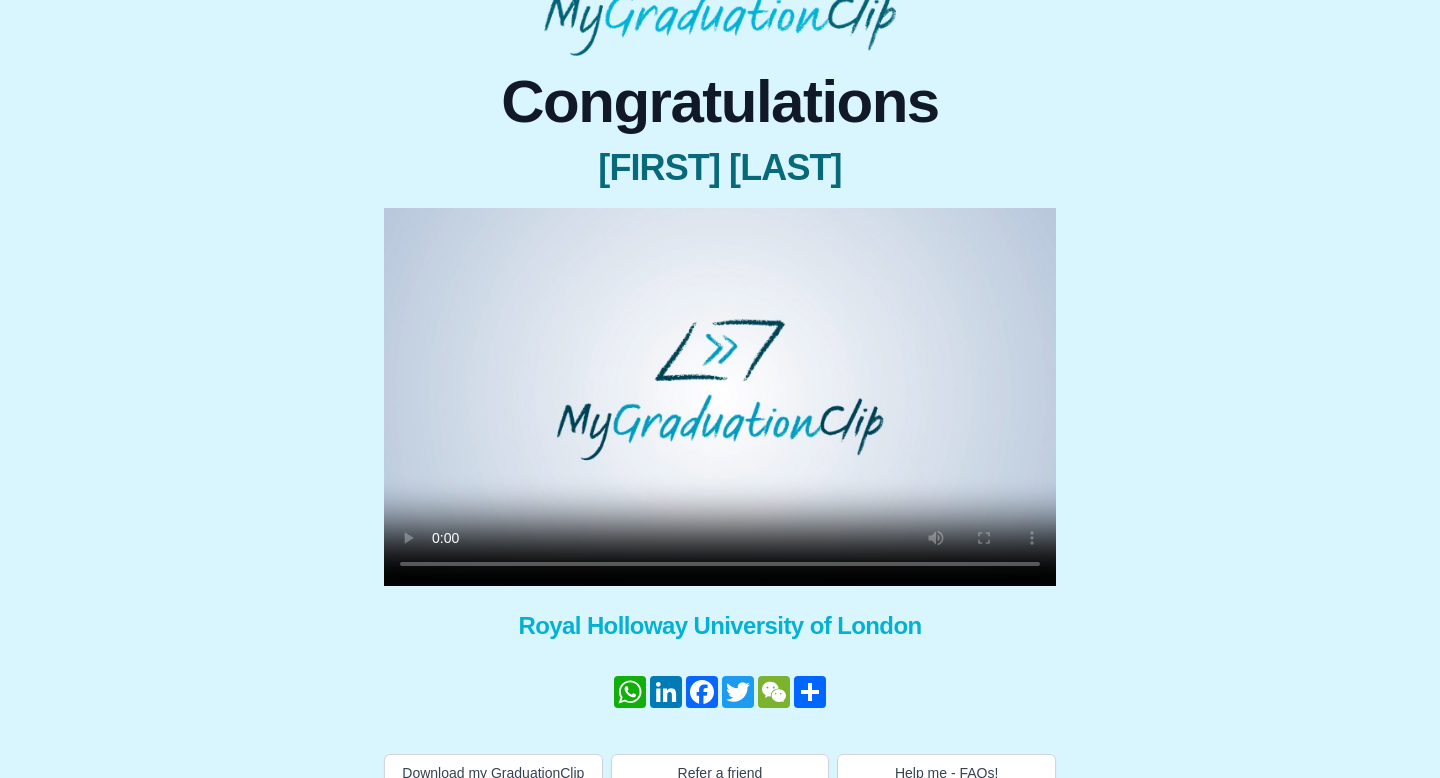 scroll, scrollTop: 163, scrollLeft: 0, axis: vertical 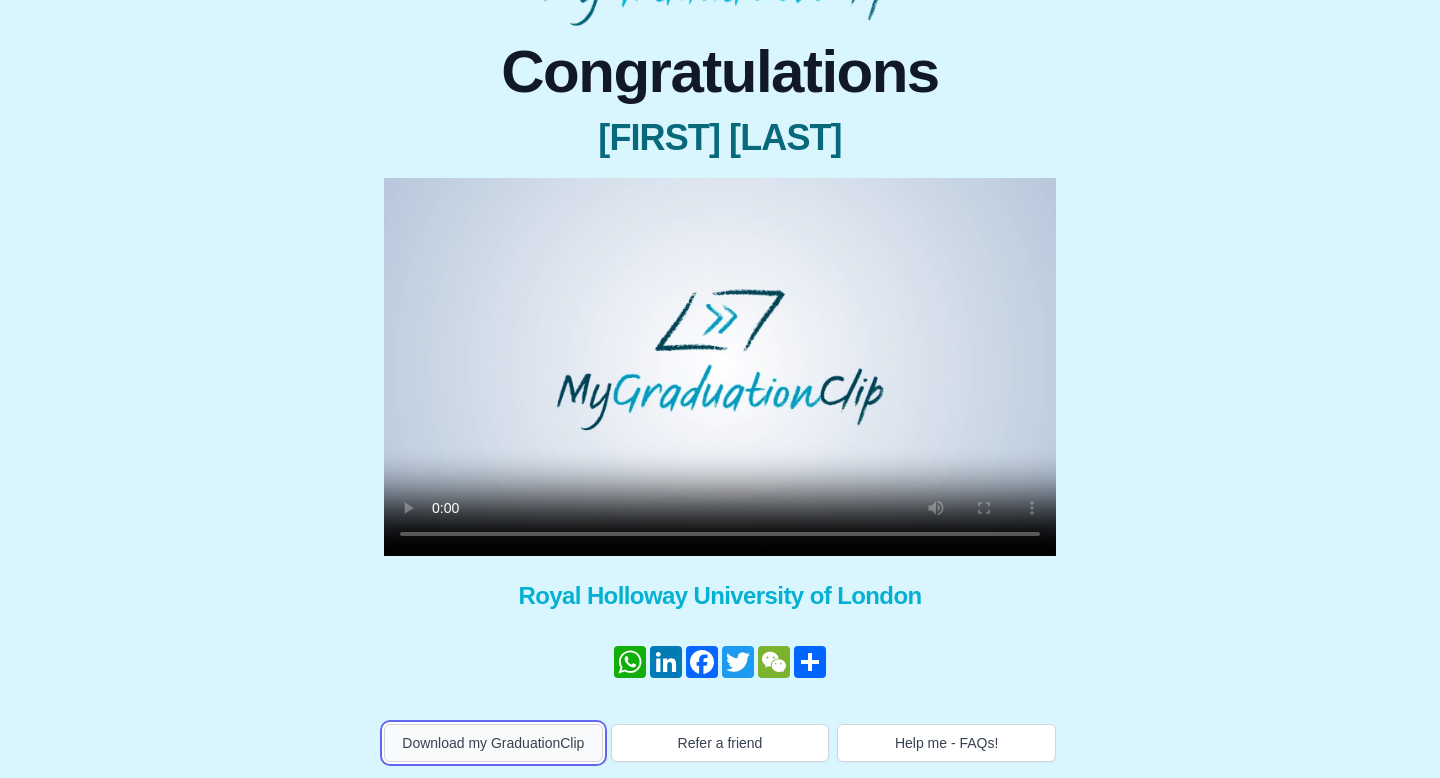 click on "Download my GraduationClip" at bounding box center [493, 743] 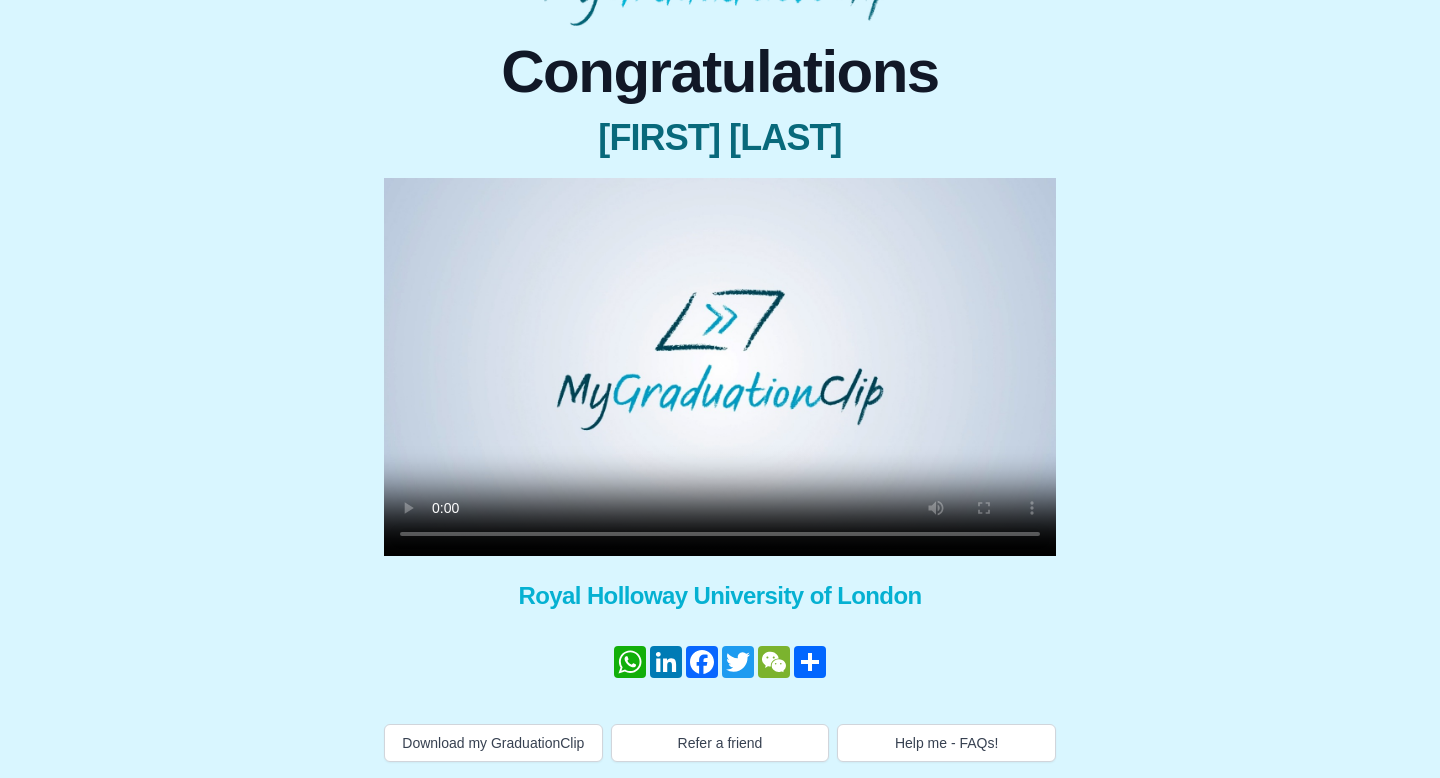 click on "Congratulations [FIRST] [LAST] × Share your GraduationClip now! WhatsApp LinkedIn Facebook Twitter WeChat Share × Why not also get the Full Length Graduation film? Get the full ceremony film! Royal Holloway University of London WhatsApp LinkedIn Facebook Twitter WeChat Share Download my GraduationClip Refer a friend Help me - FAQs!" at bounding box center (720, 394) 